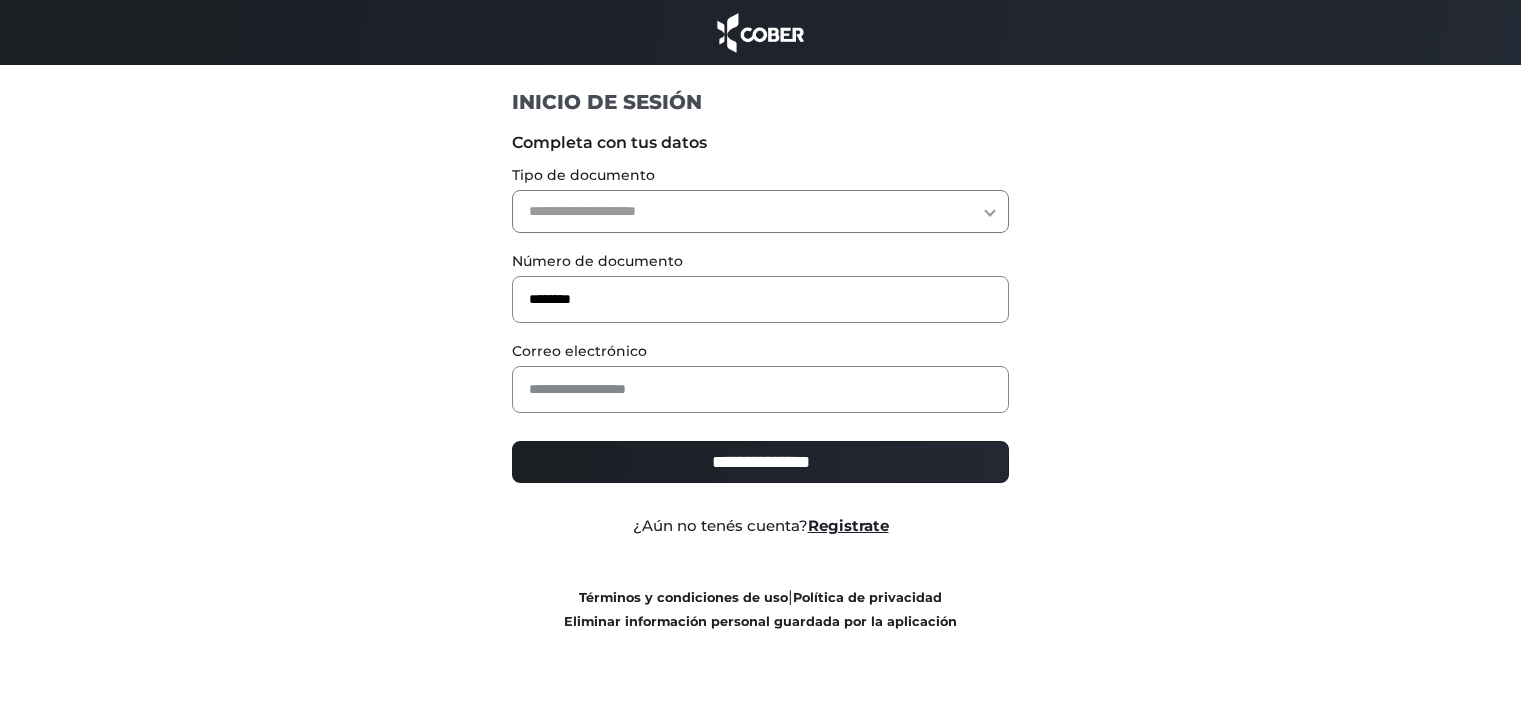 scroll, scrollTop: 0, scrollLeft: 0, axis: both 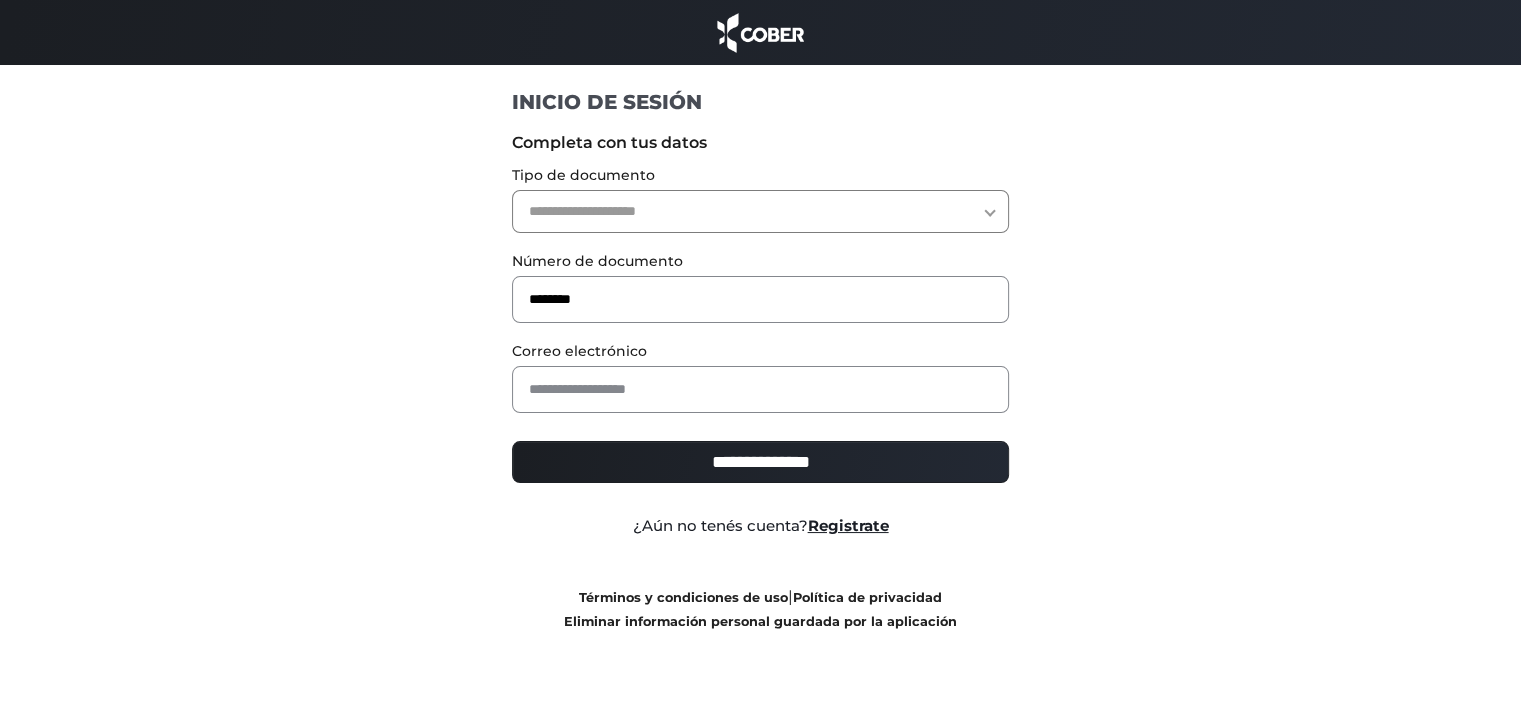 select on "***" 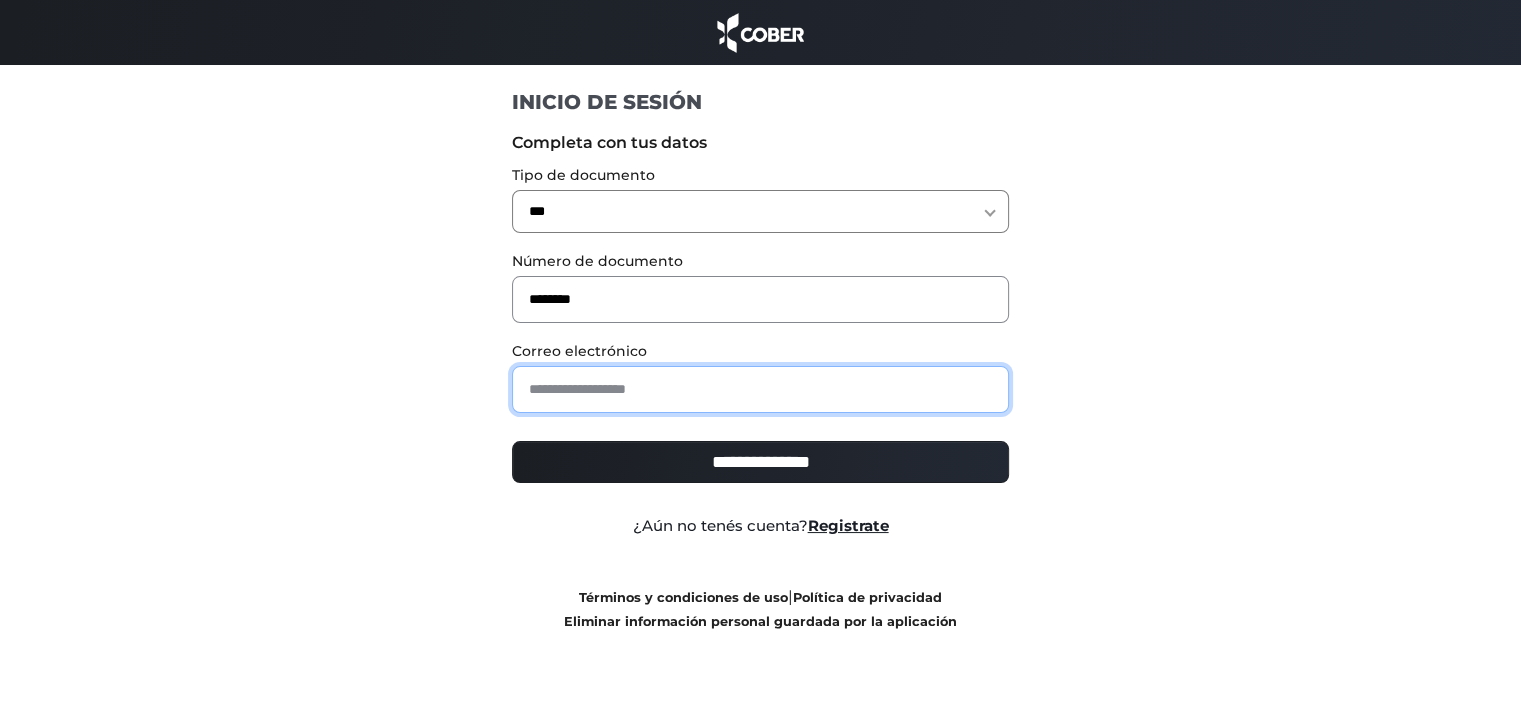 click at bounding box center [760, 389] 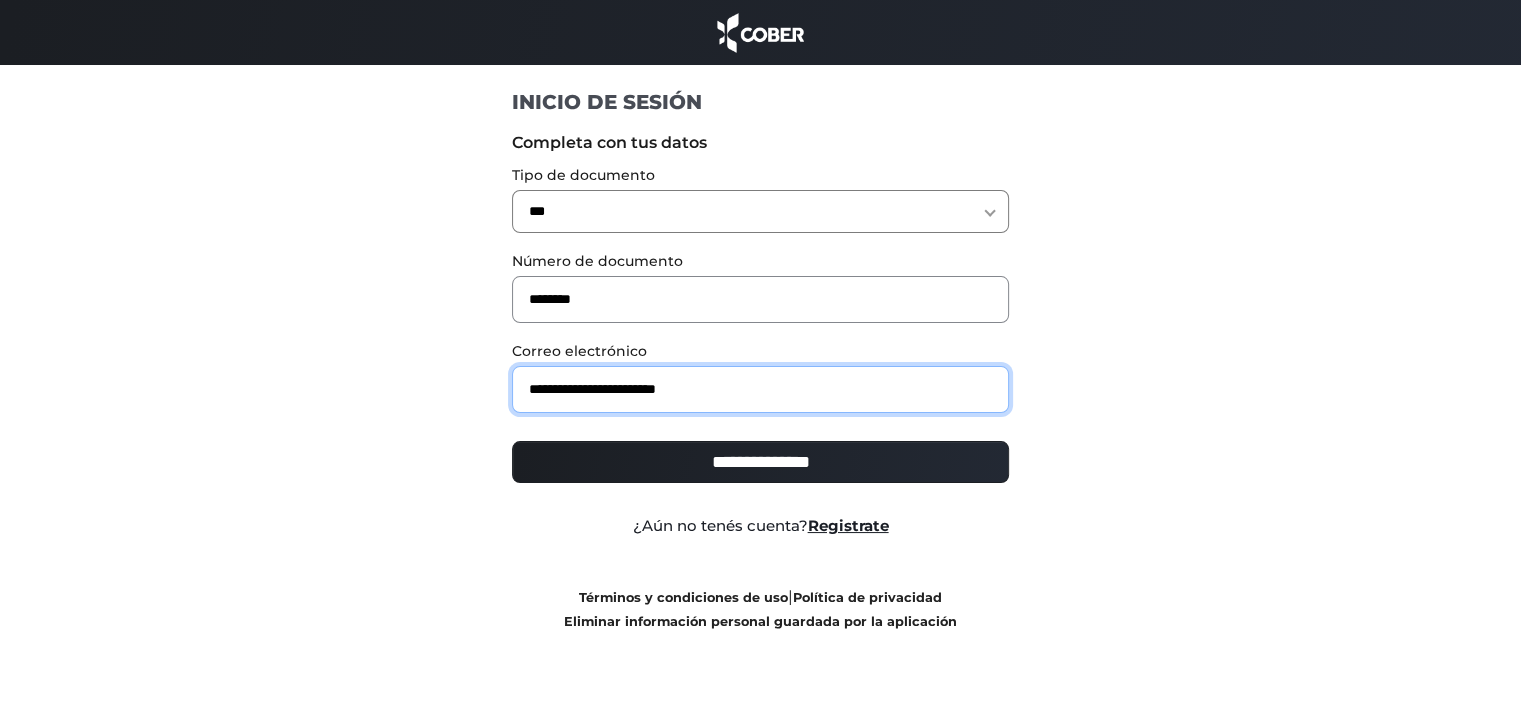 click on "**********" at bounding box center (760, 389) 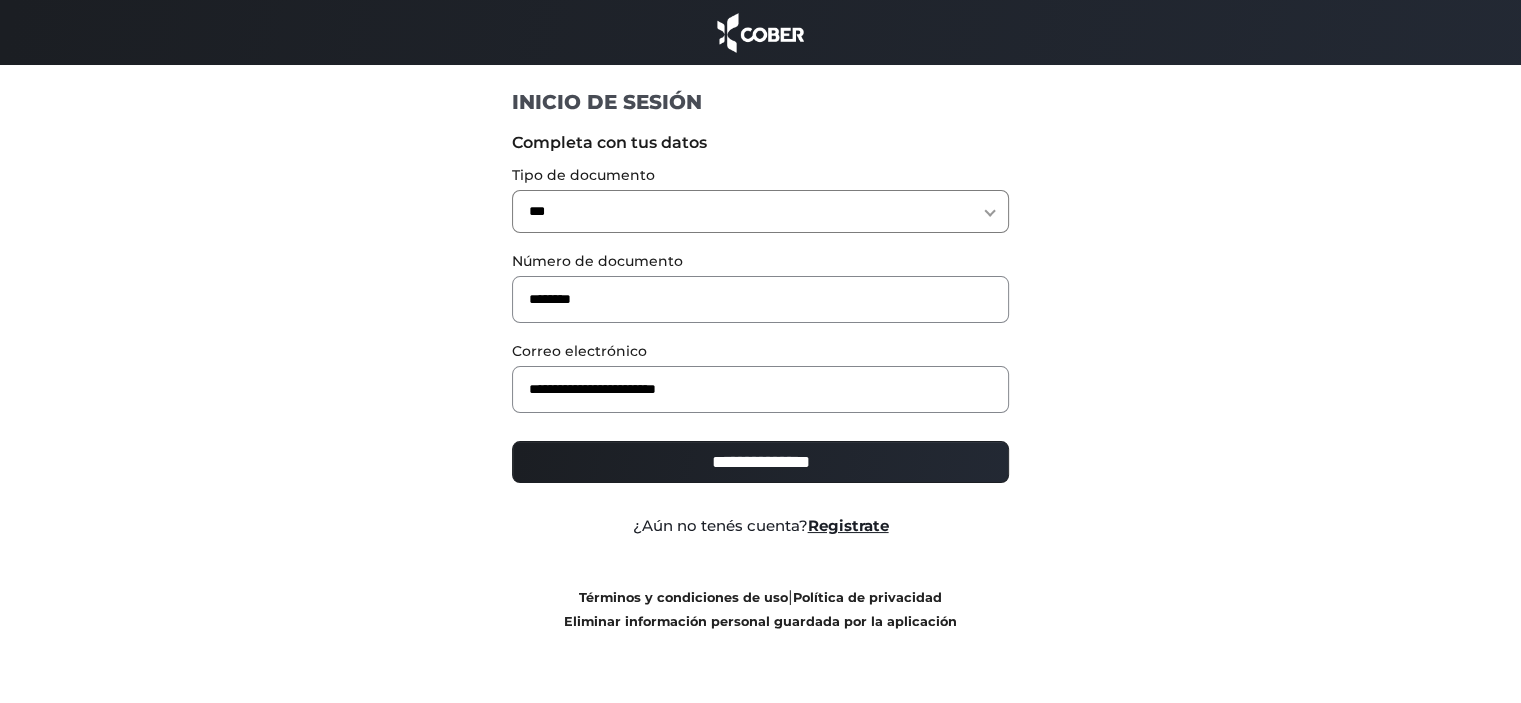click on "**********" at bounding box center (760, 462) 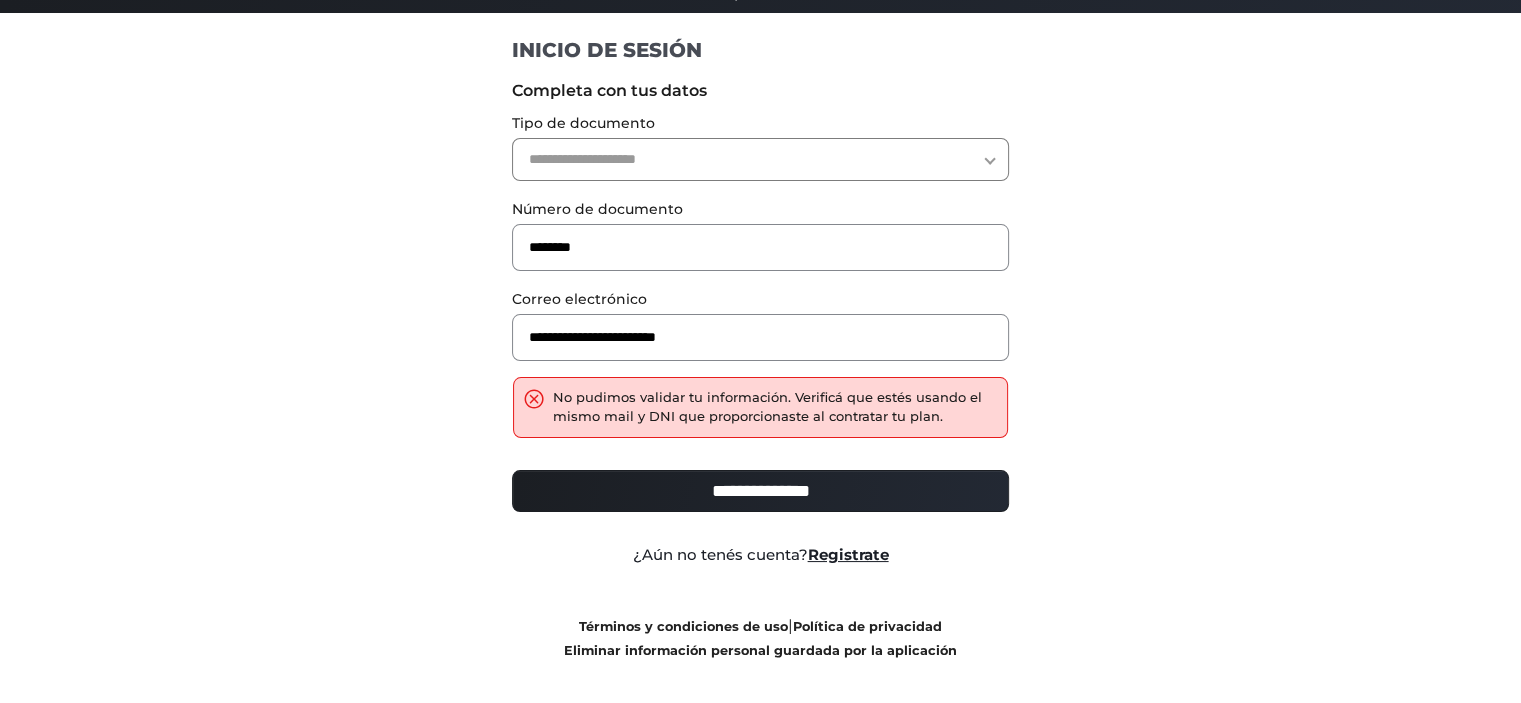 scroll, scrollTop: 98, scrollLeft: 0, axis: vertical 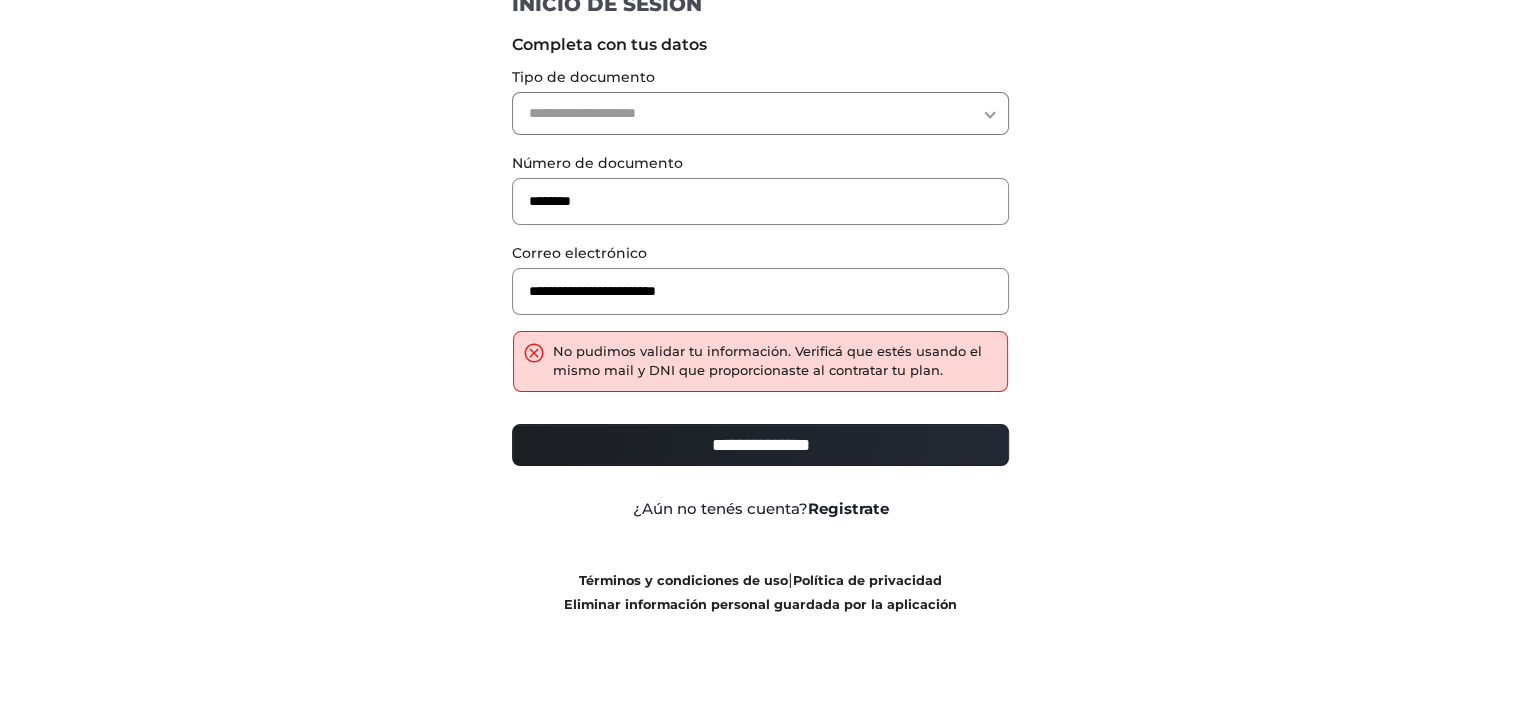 click on "Registrate" at bounding box center [848, 508] 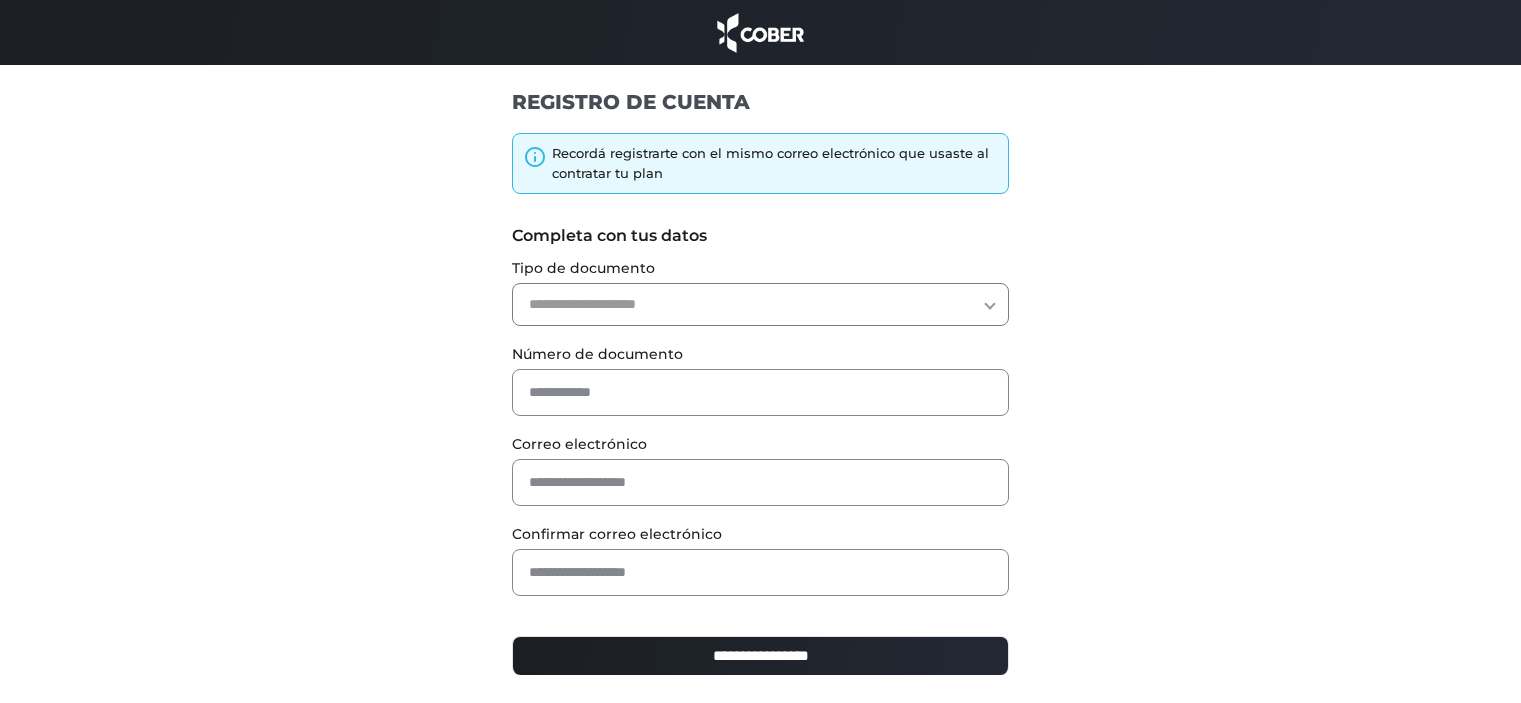 scroll, scrollTop: 0, scrollLeft: 0, axis: both 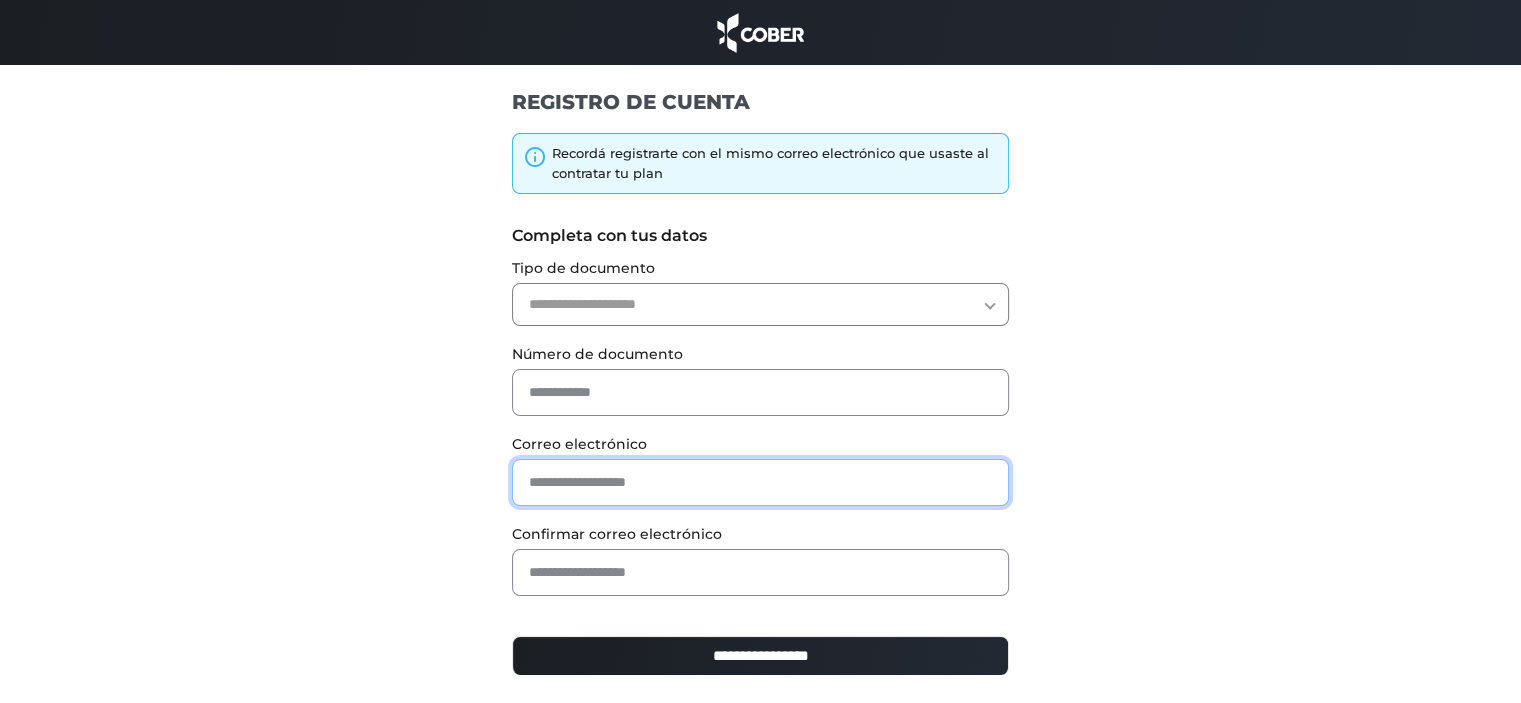 click at bounding box center (760, 482) 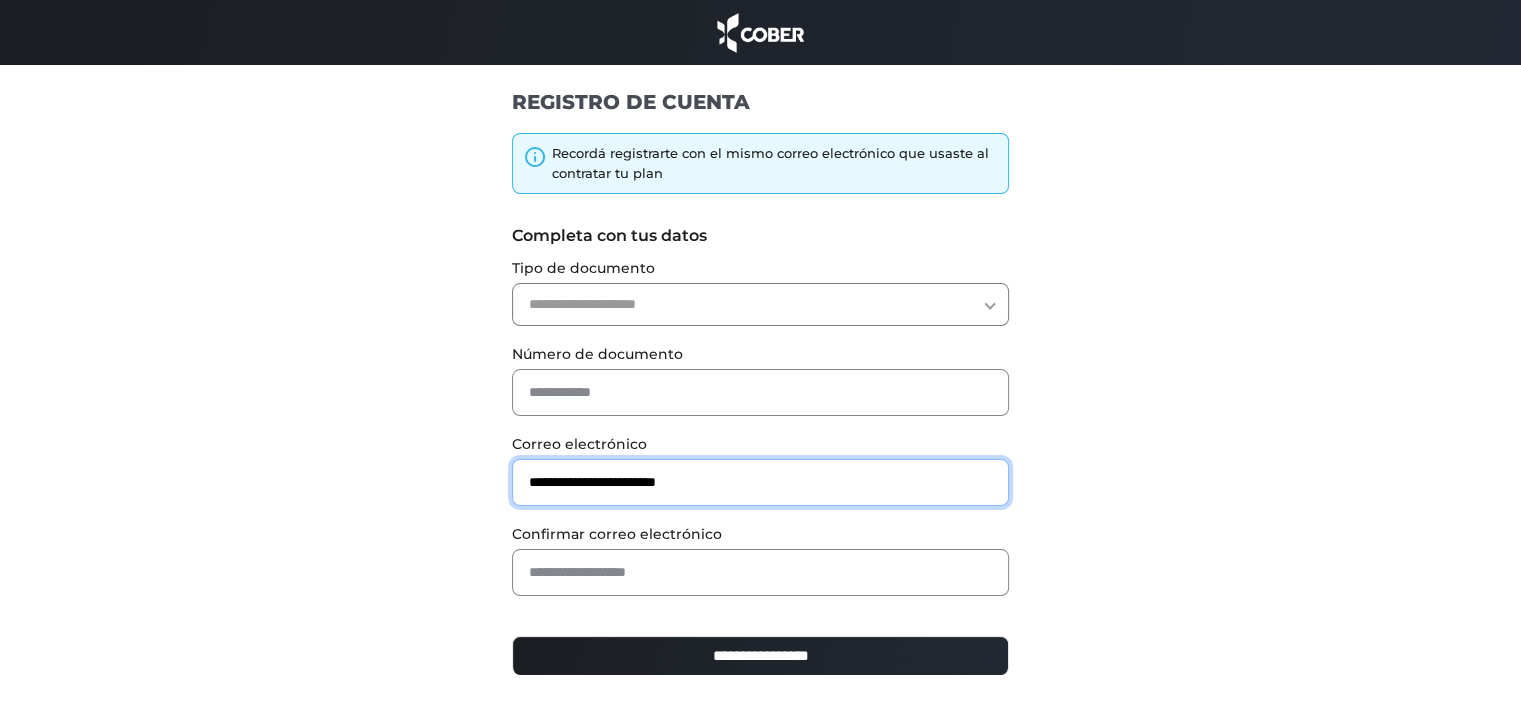 type on "**********" 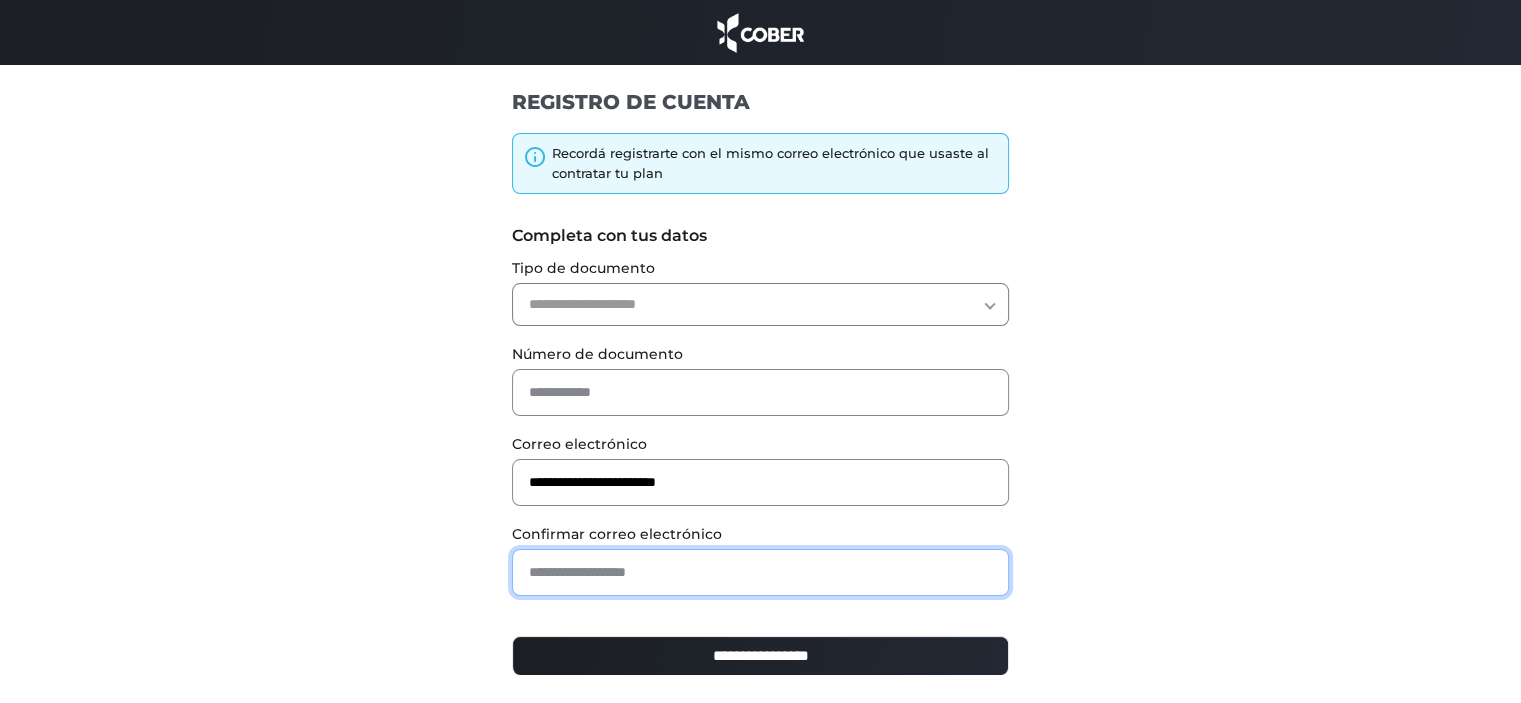 drag, startPoint x: 575, startPoint y: 564, endPoint x: 575, endPoint y: 542, distance: 22 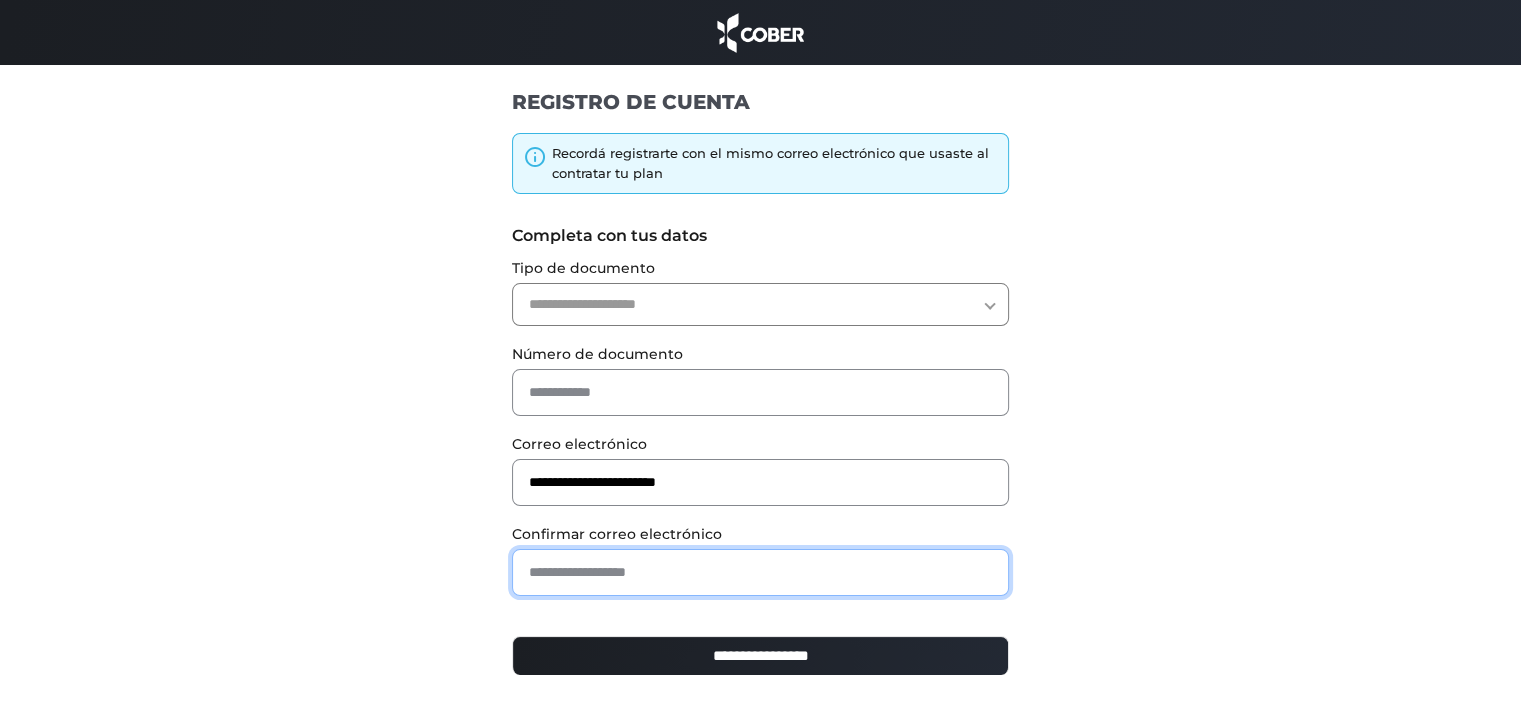 click at bounding box center [760, 572] 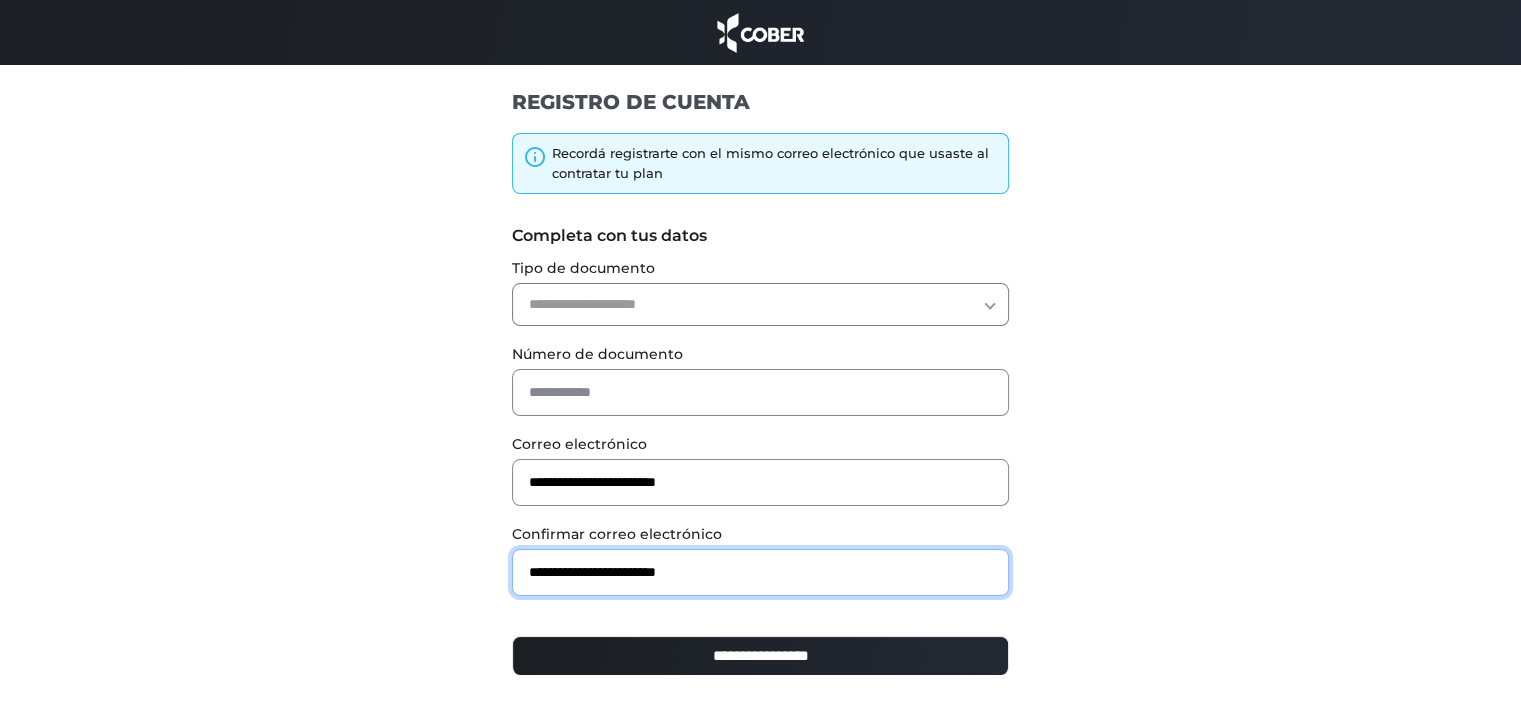 type on "**********" 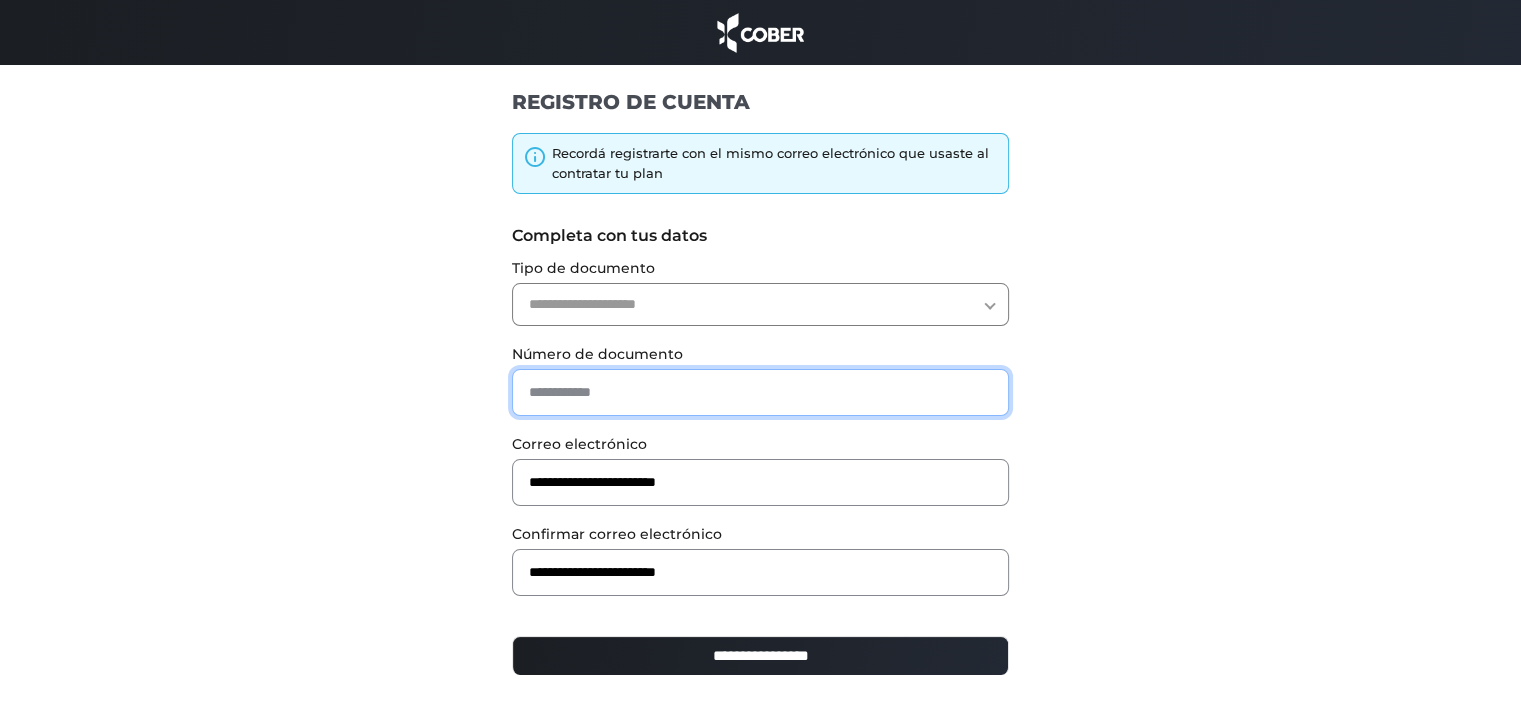 click at bounding box center (760, 392) 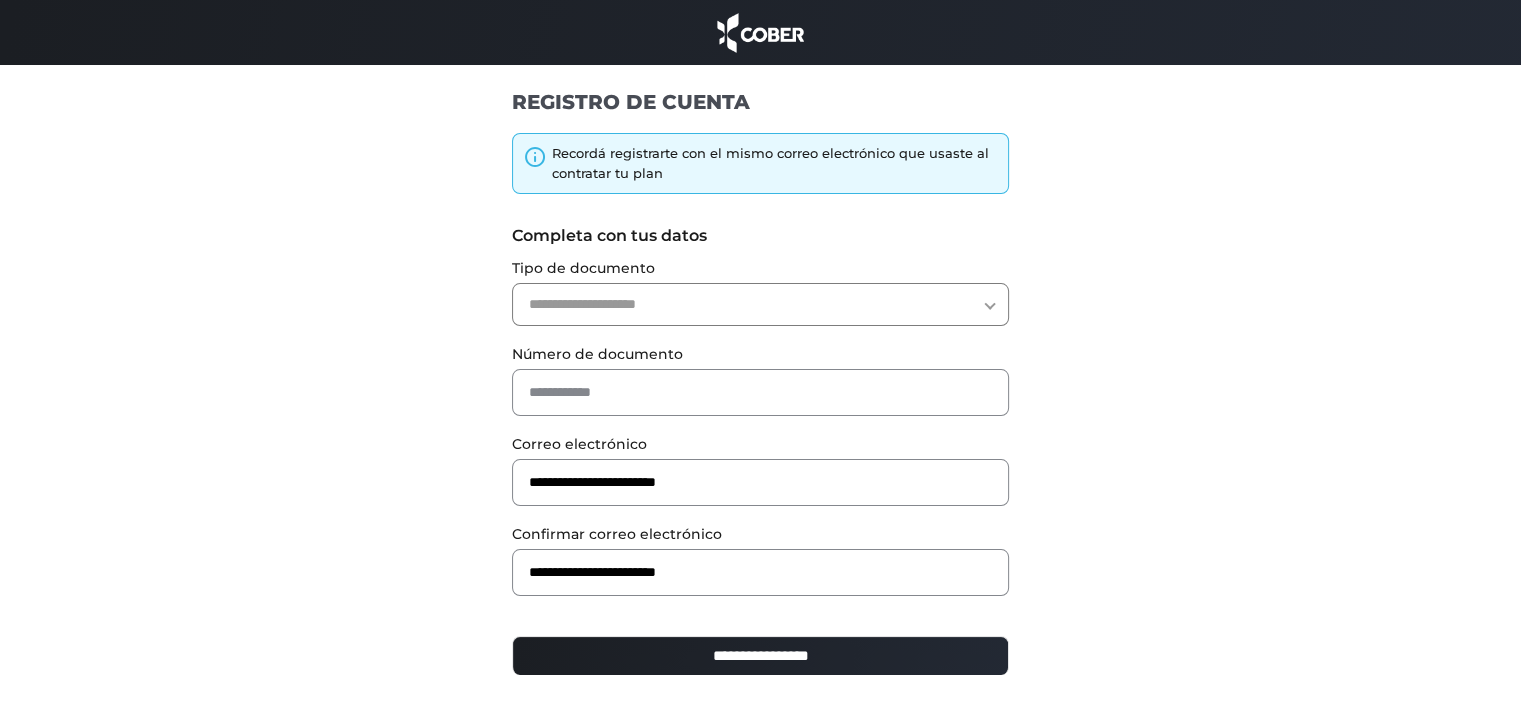 click on "**********" at bounding box center [760, 304] 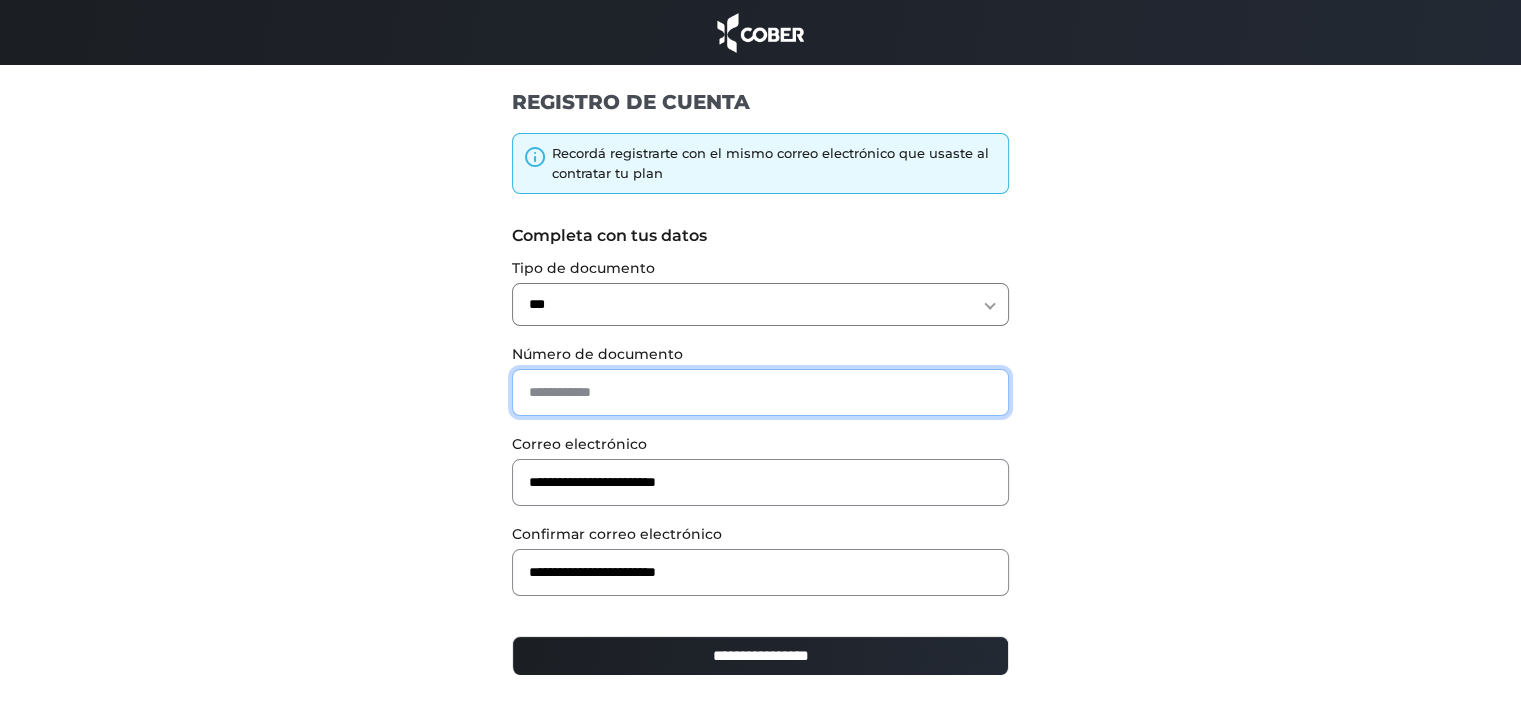 click at bounding box center [760, 392] 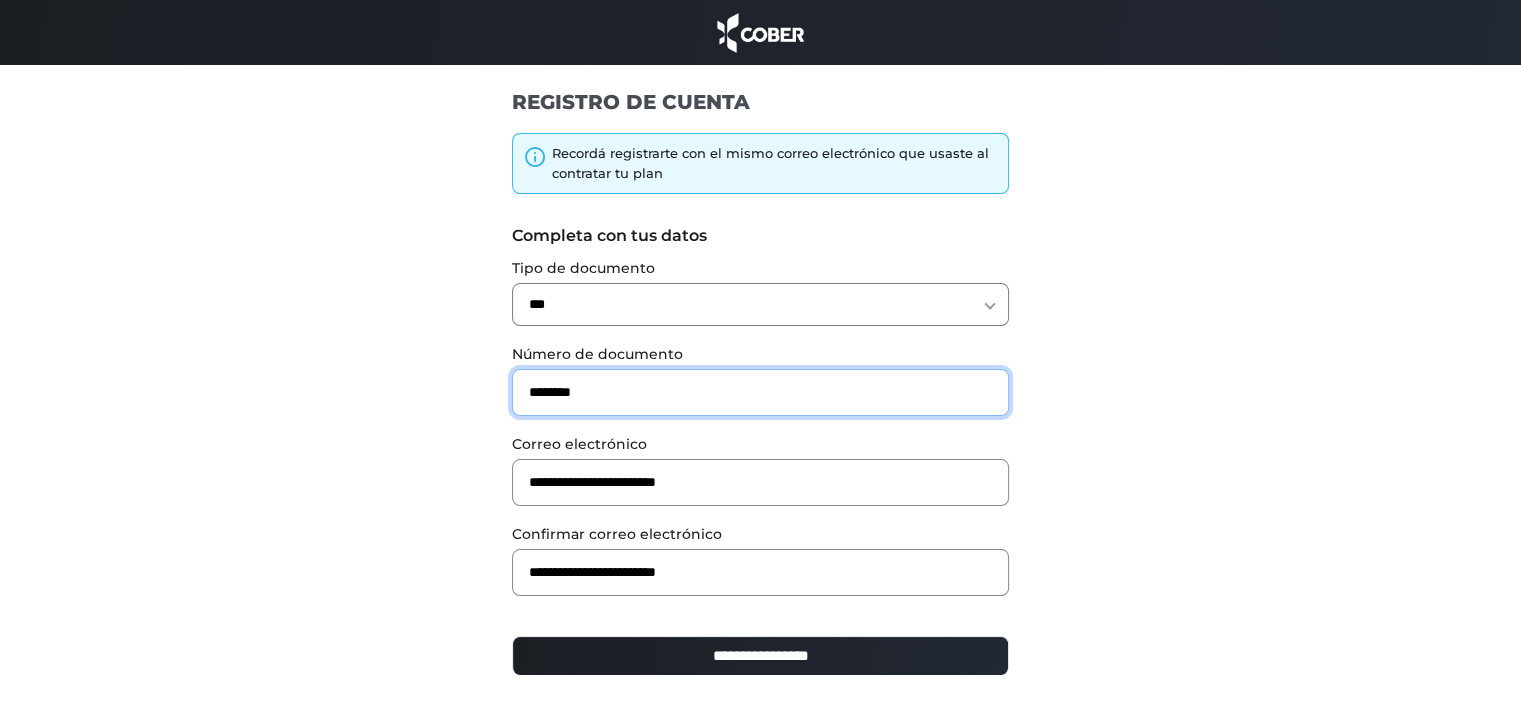 type on "********" 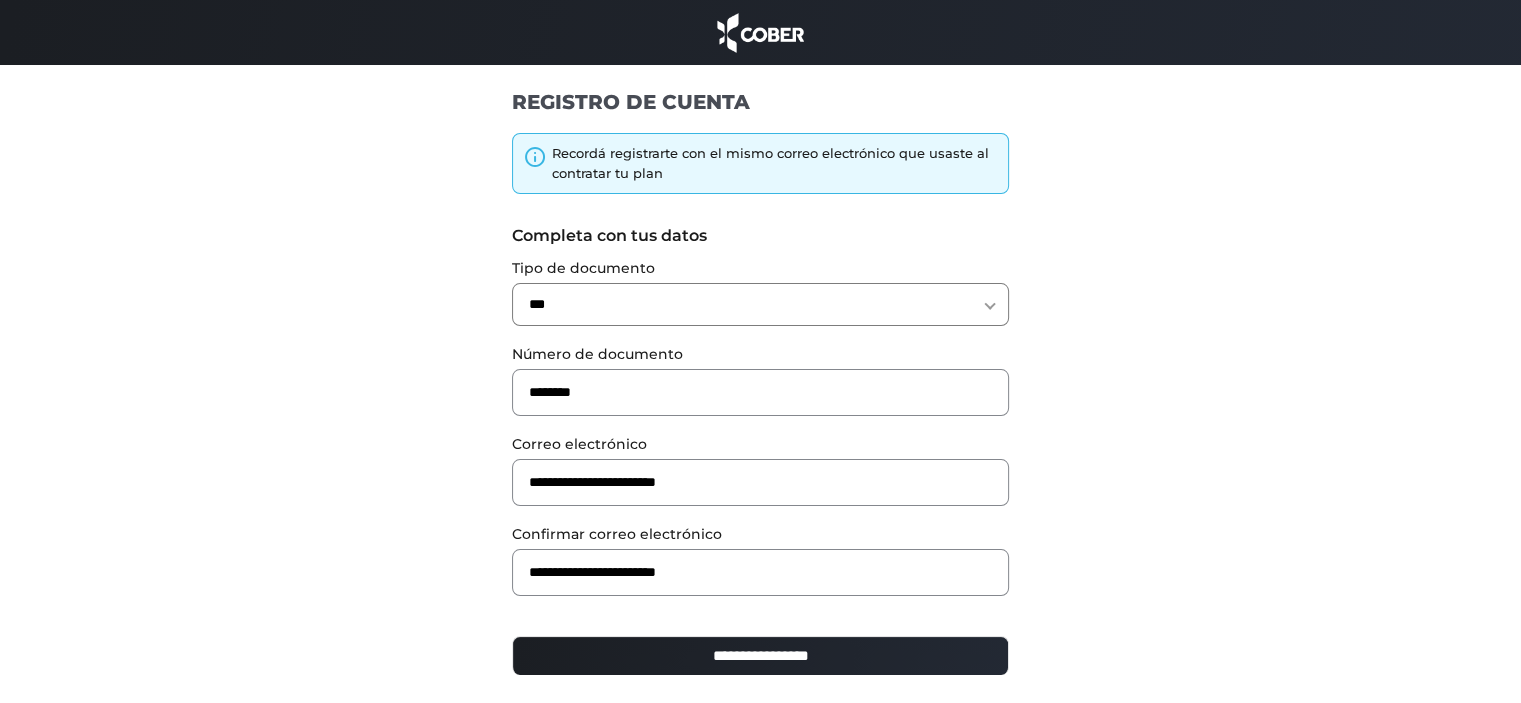 click on "**********" at bounding box center (760, 656) 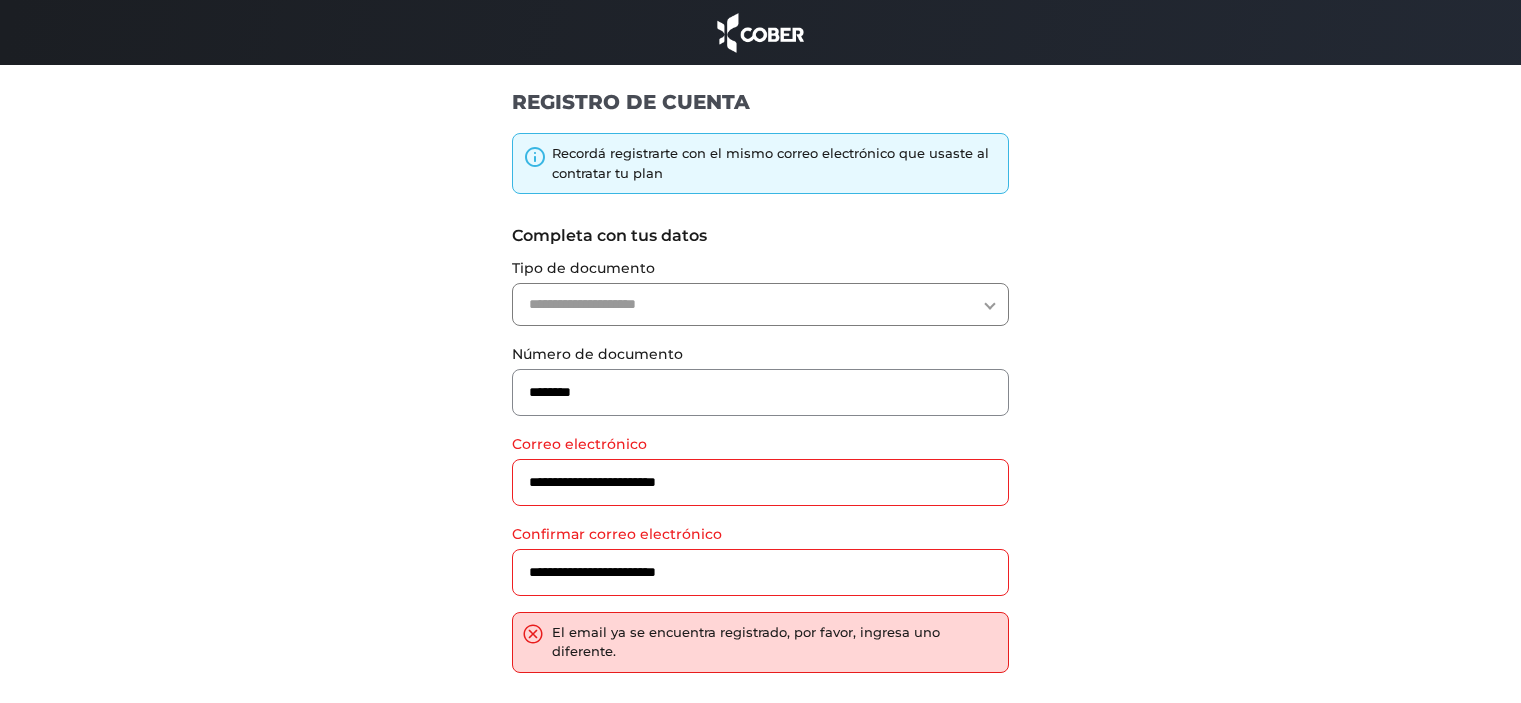 scroll, scrollTop: 100, scrollLeft: 0, axis: vertical 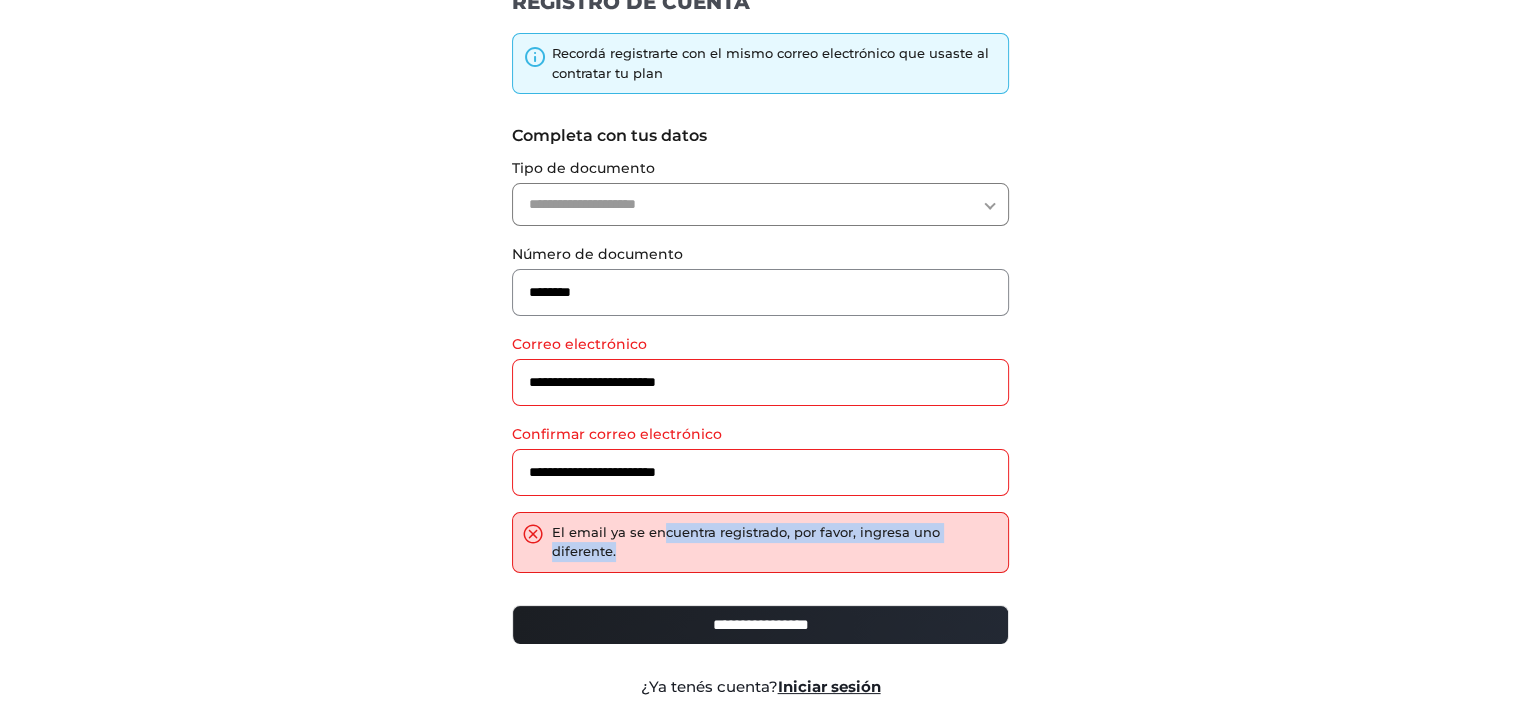 drag, startPoint x: 841, startPoint y: 529, endPoint x: 914, endPoint y: 562, distance: 80.11242 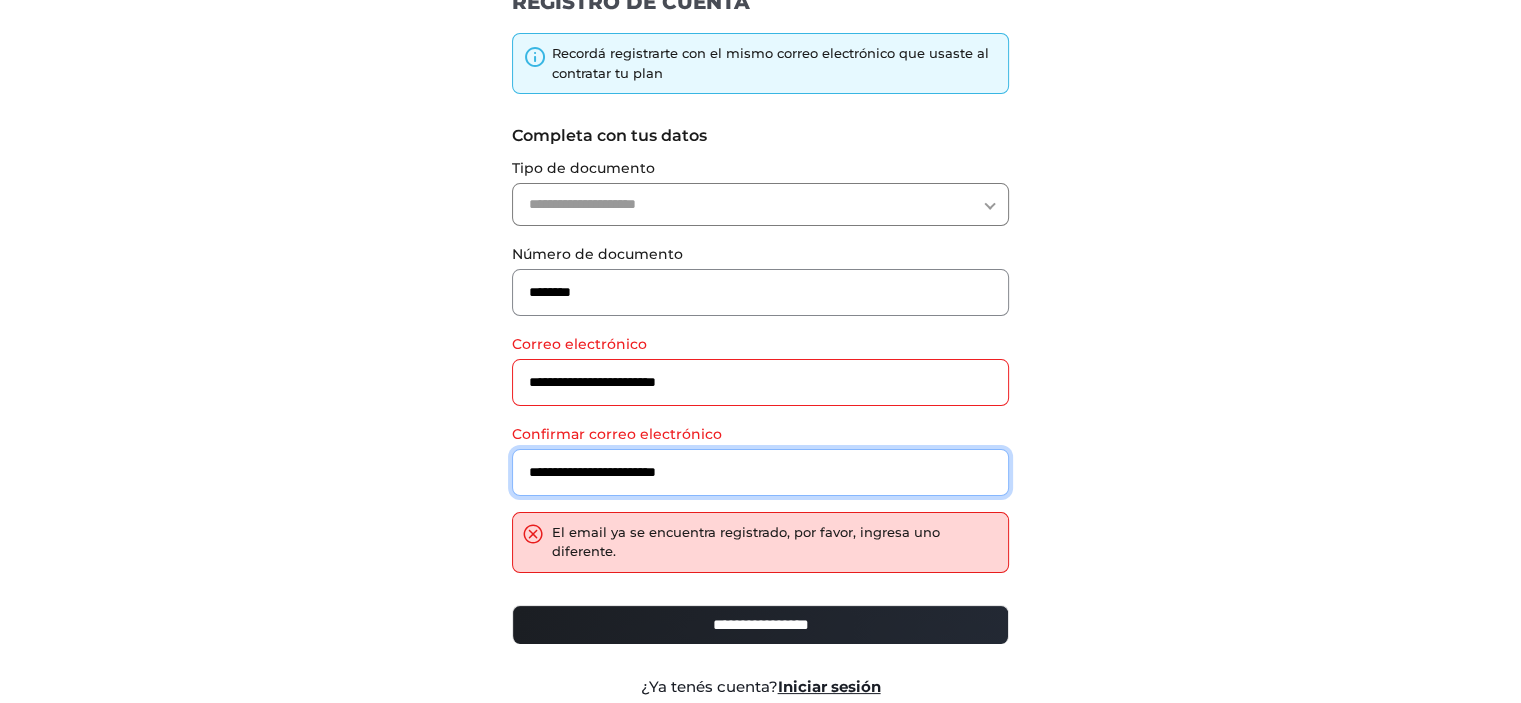 drag, startPoint x: 742, startPoint y: 471, endPoint x: 447, endPoint y: 474, distance: 295.01526 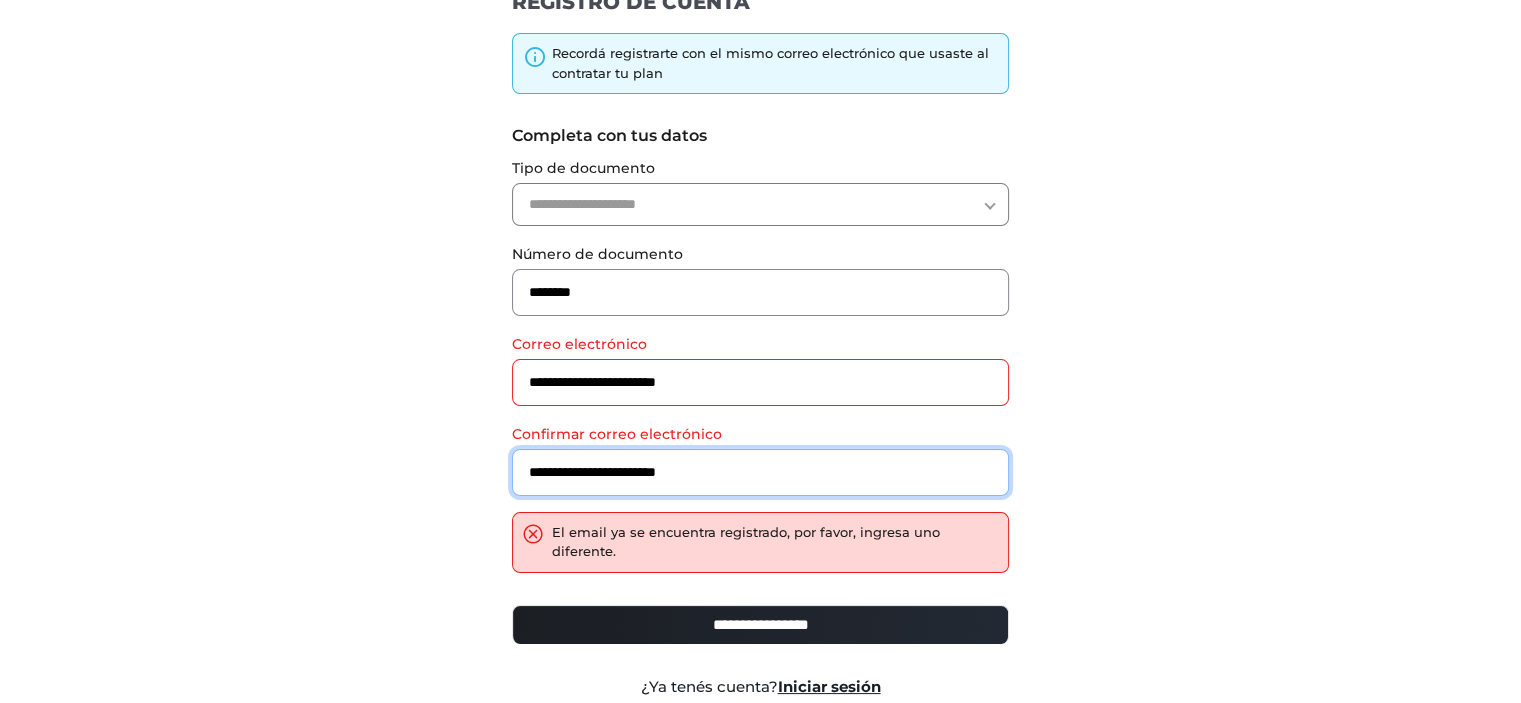click on "**********" at bounding box center [761, 366] 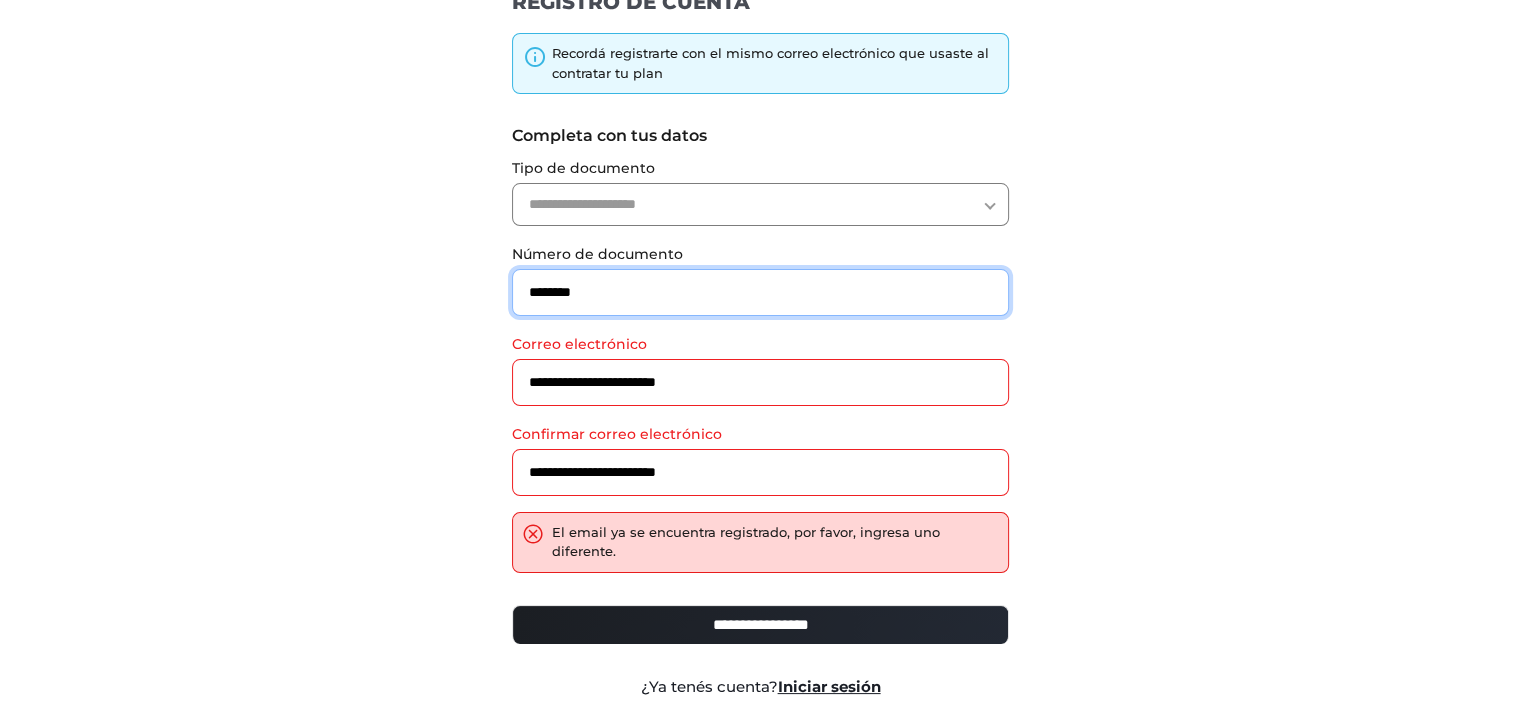 drag, startPoint x: 424, startPoint y: 295, endPoint x: 381, endPoint y: 294, distance: 43.011627 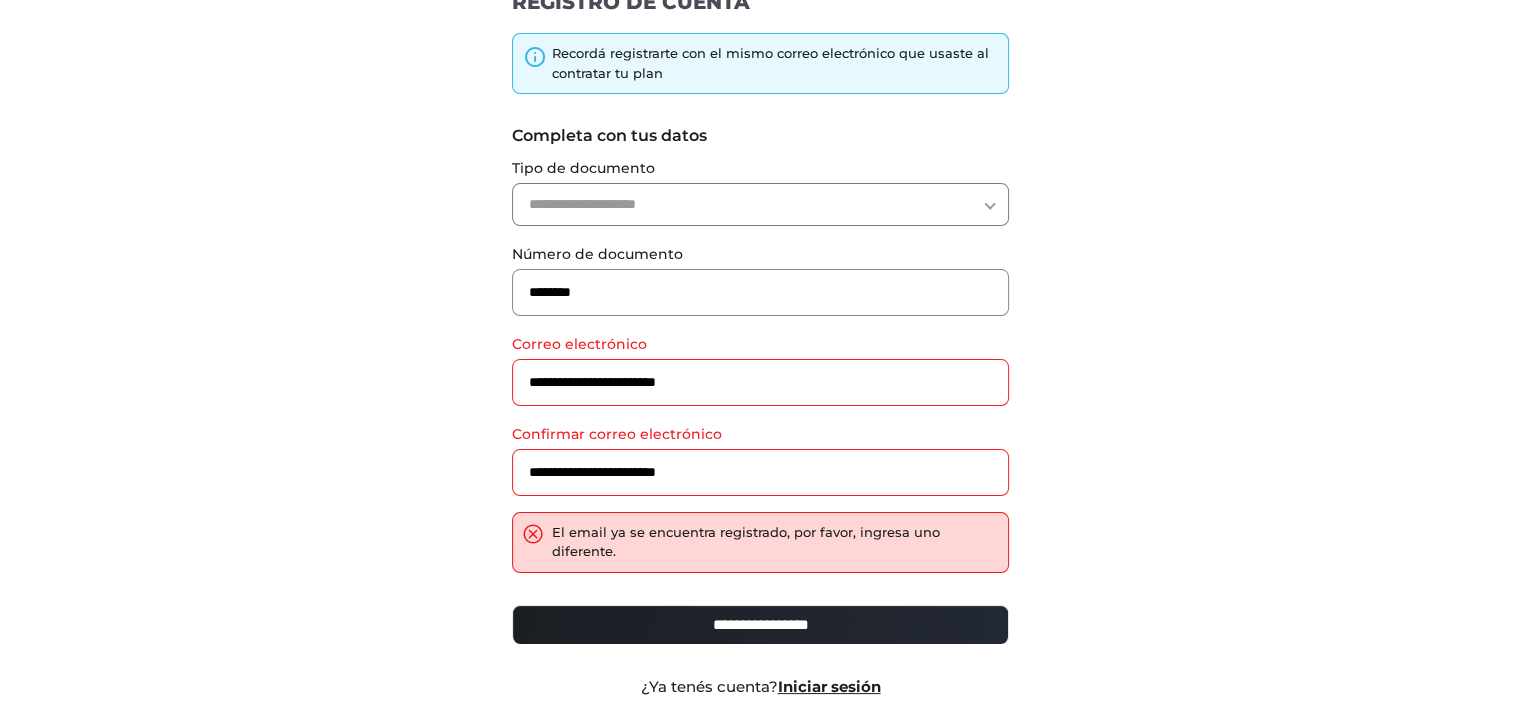 click on "**********" at bounding box center (760, 204) 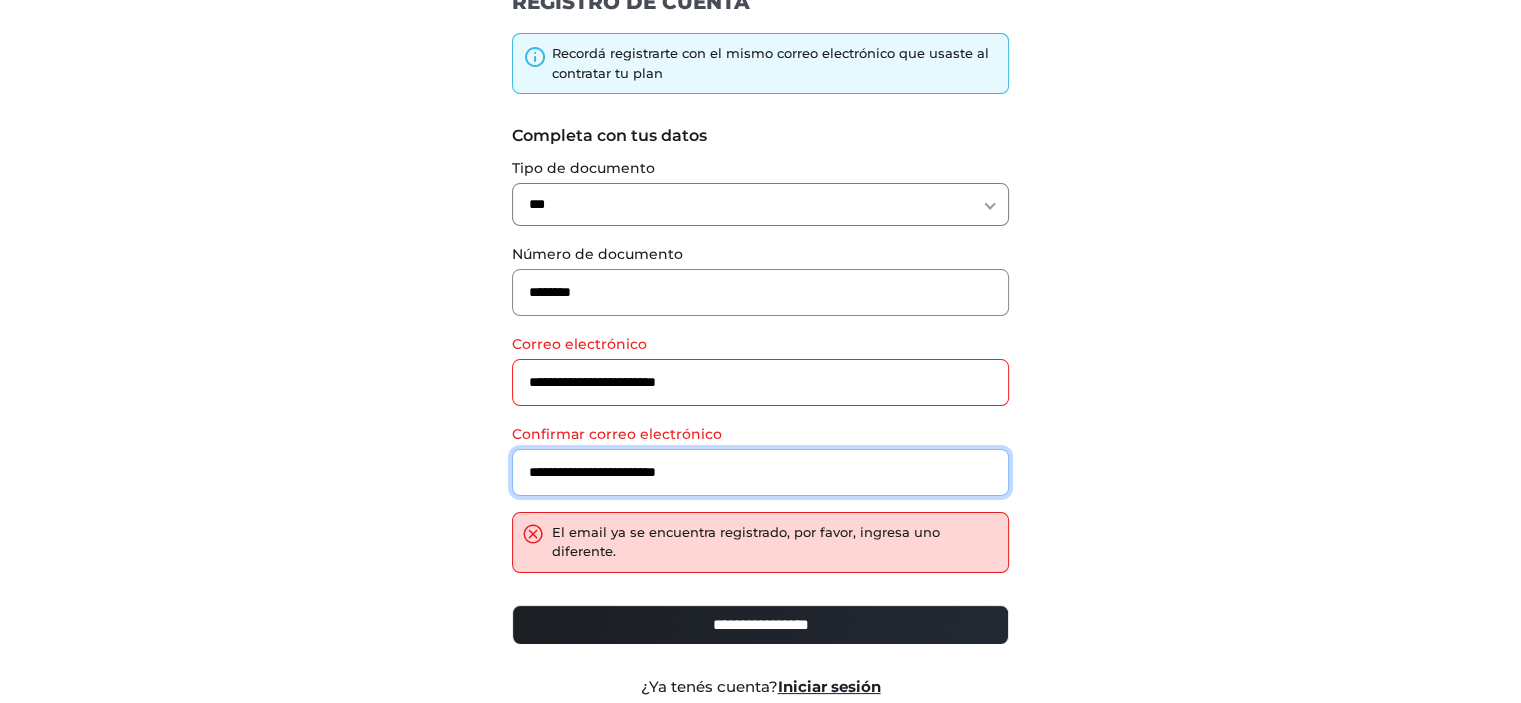 click on "**********" at bounding box center [760, 472] 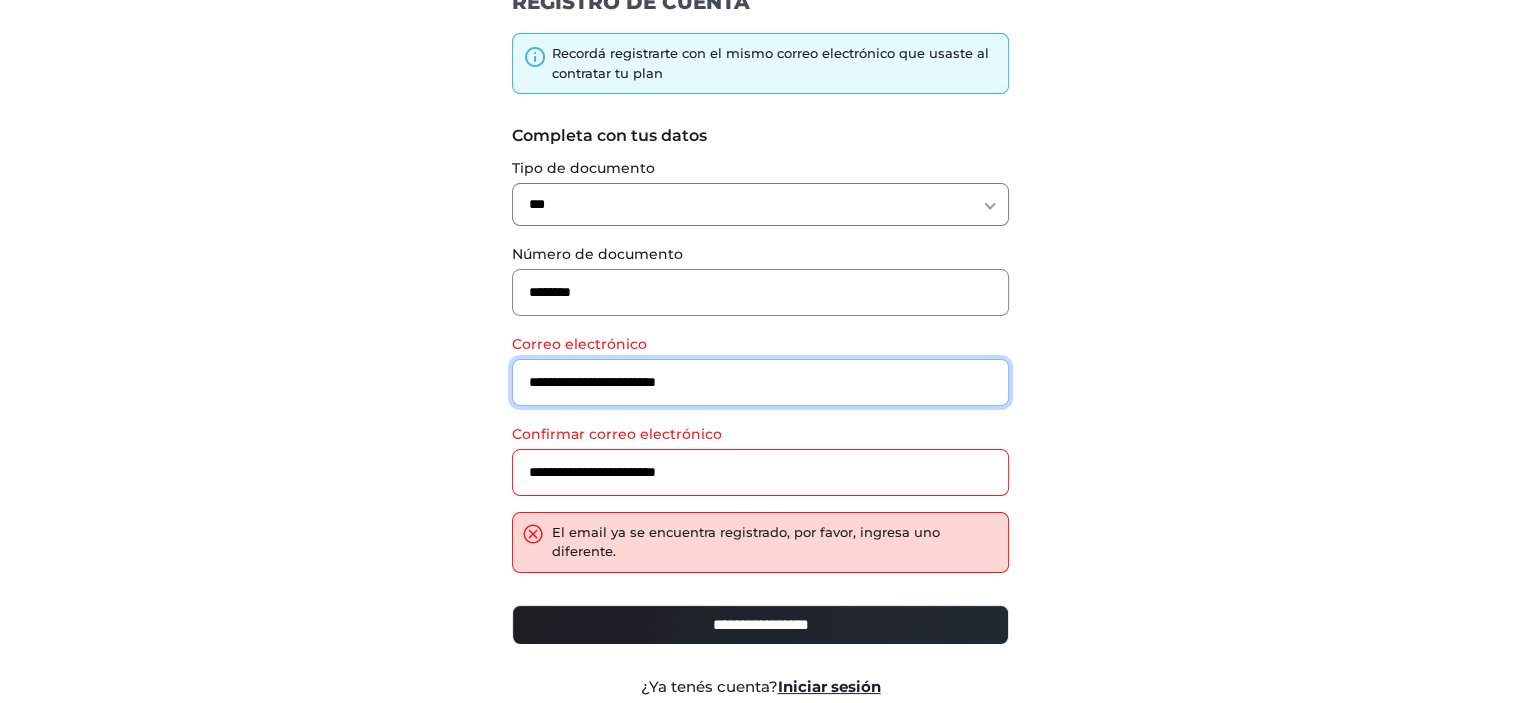 click on "**********" at bounding box center [760, 382] 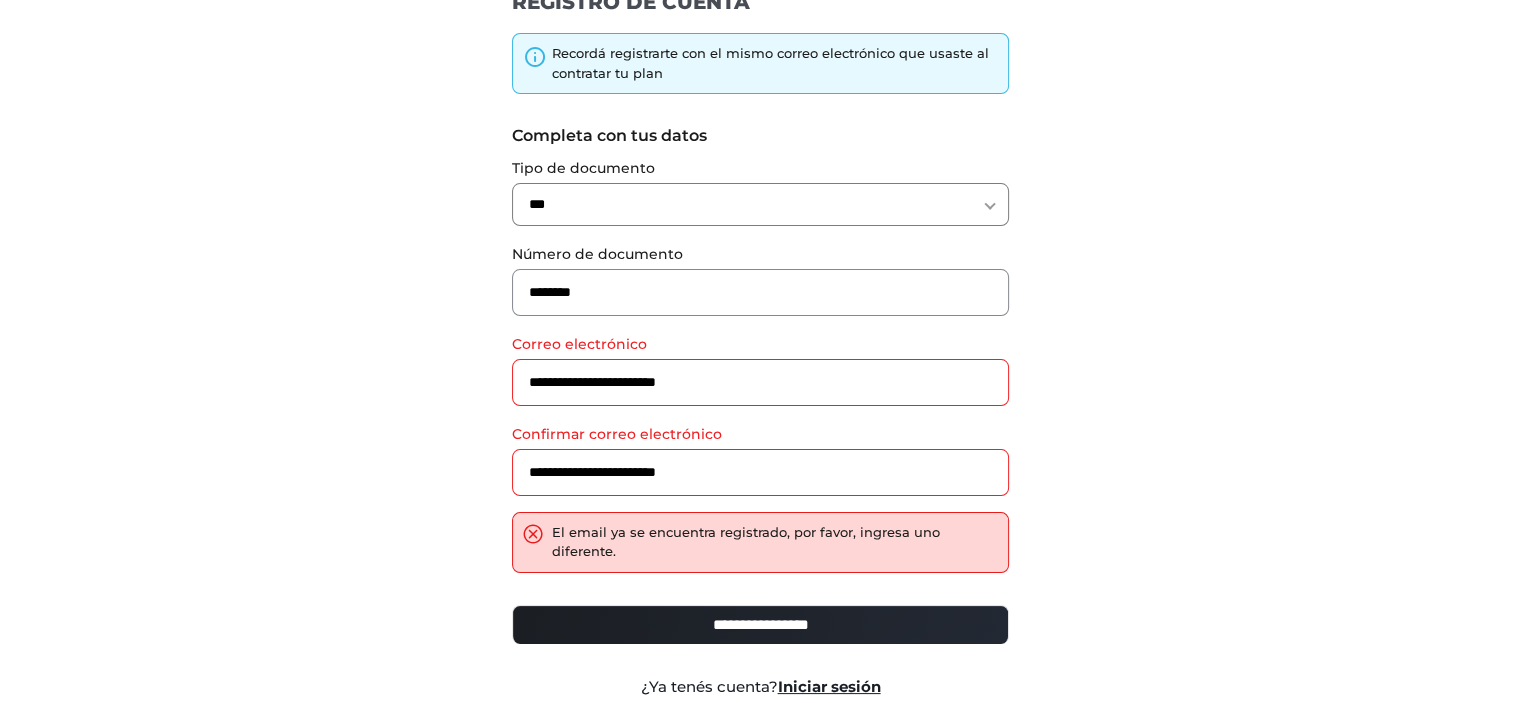 click on "**********" at bounding box center [760, 625] 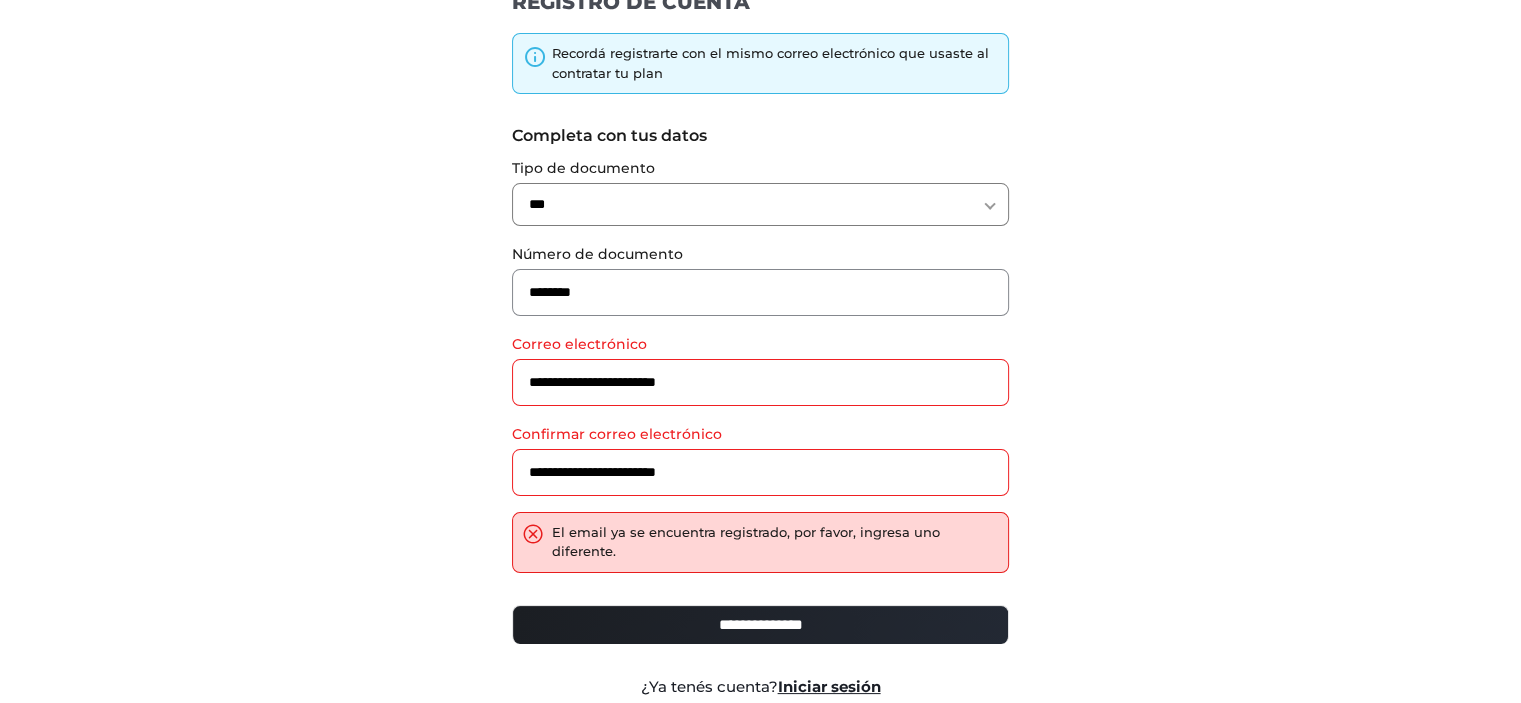 type on "**********" 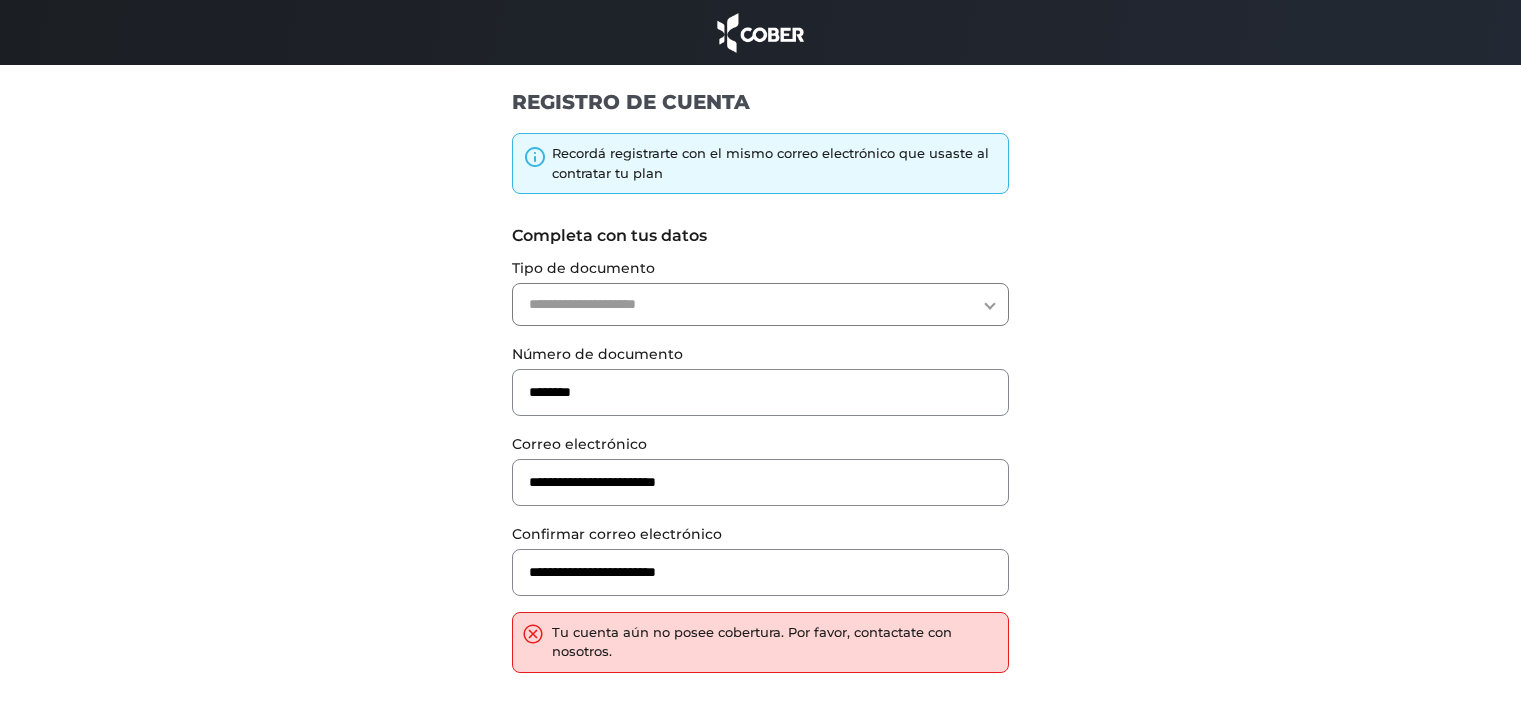 scroll, scrollTop: 0, scrollLeft: 0, axis: both 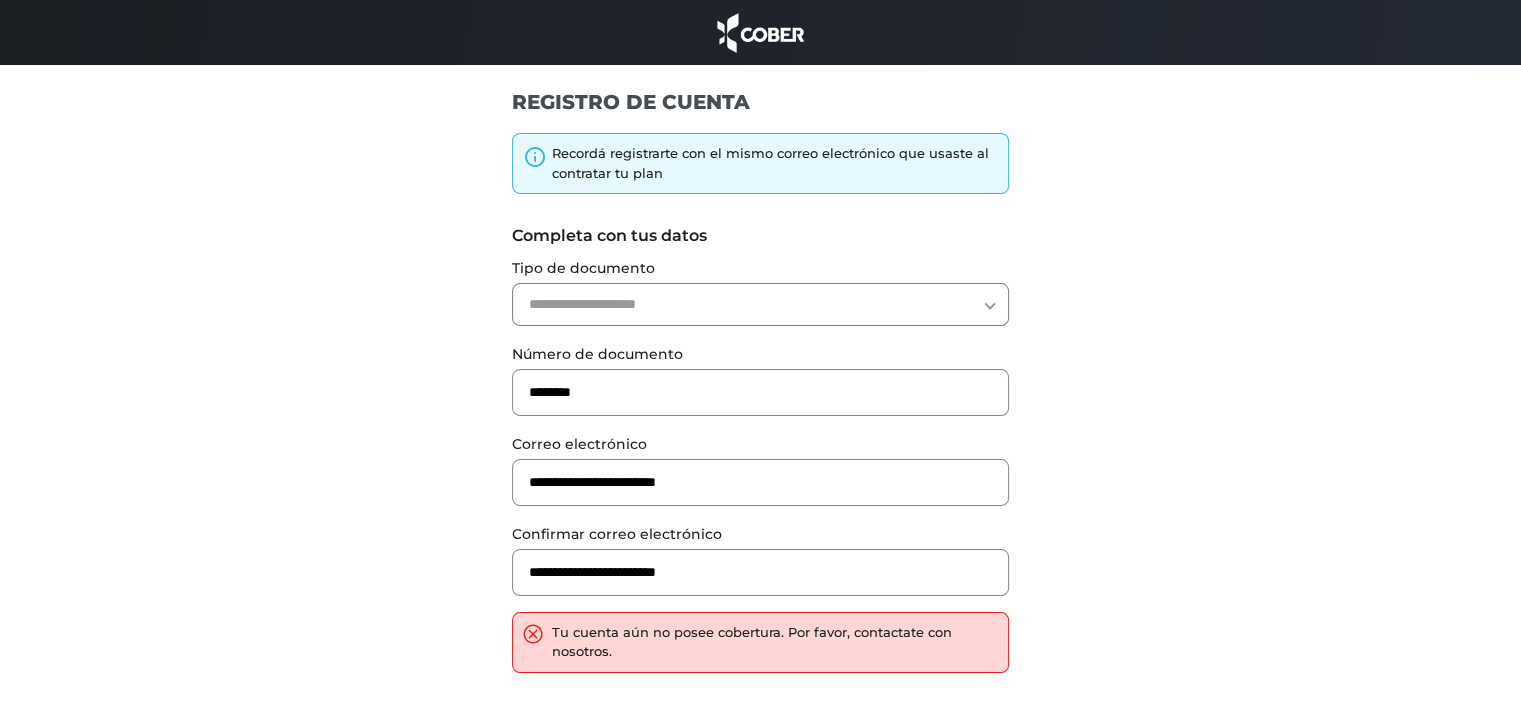 click on "Número de documento
[DOCUMENT]" at bounding box center [760, 379] 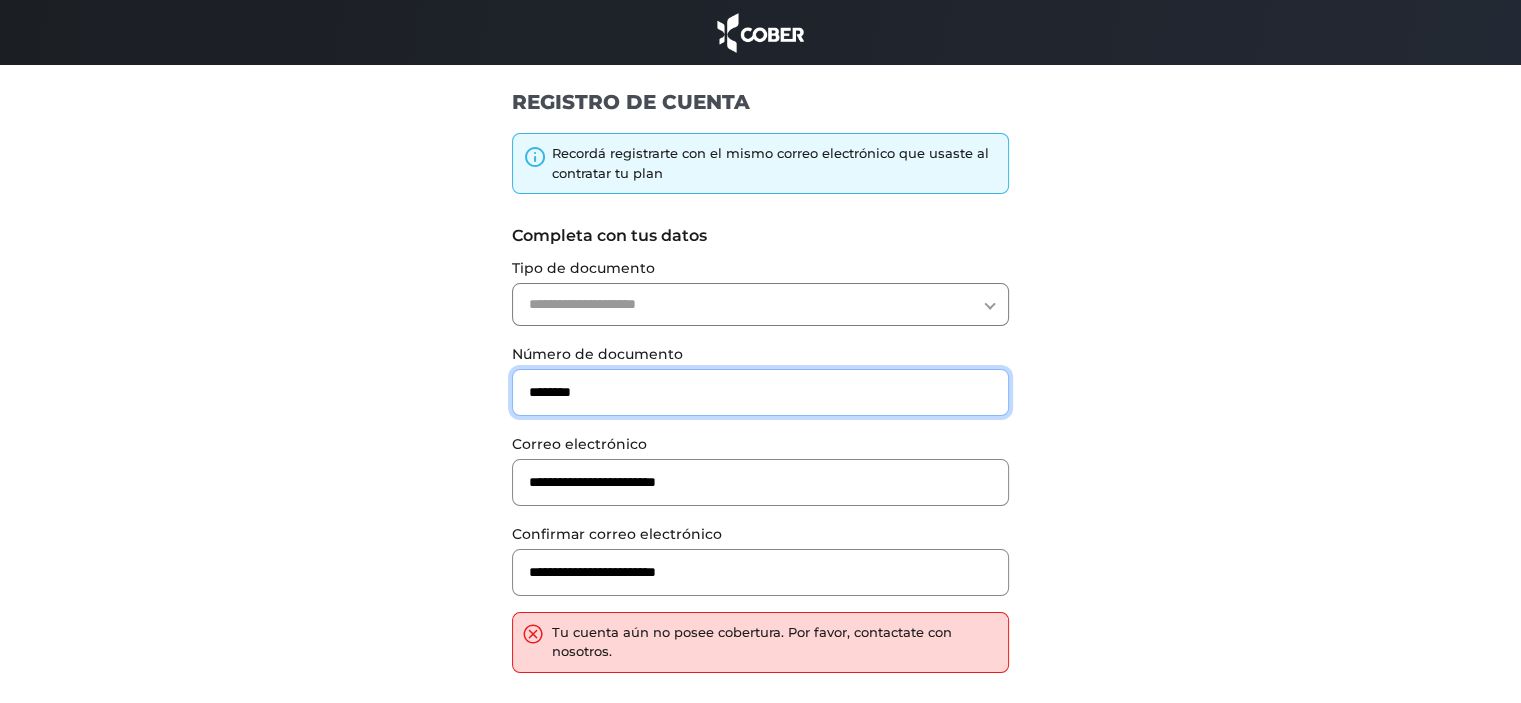 click on "********" at bounding box center [760, 392] 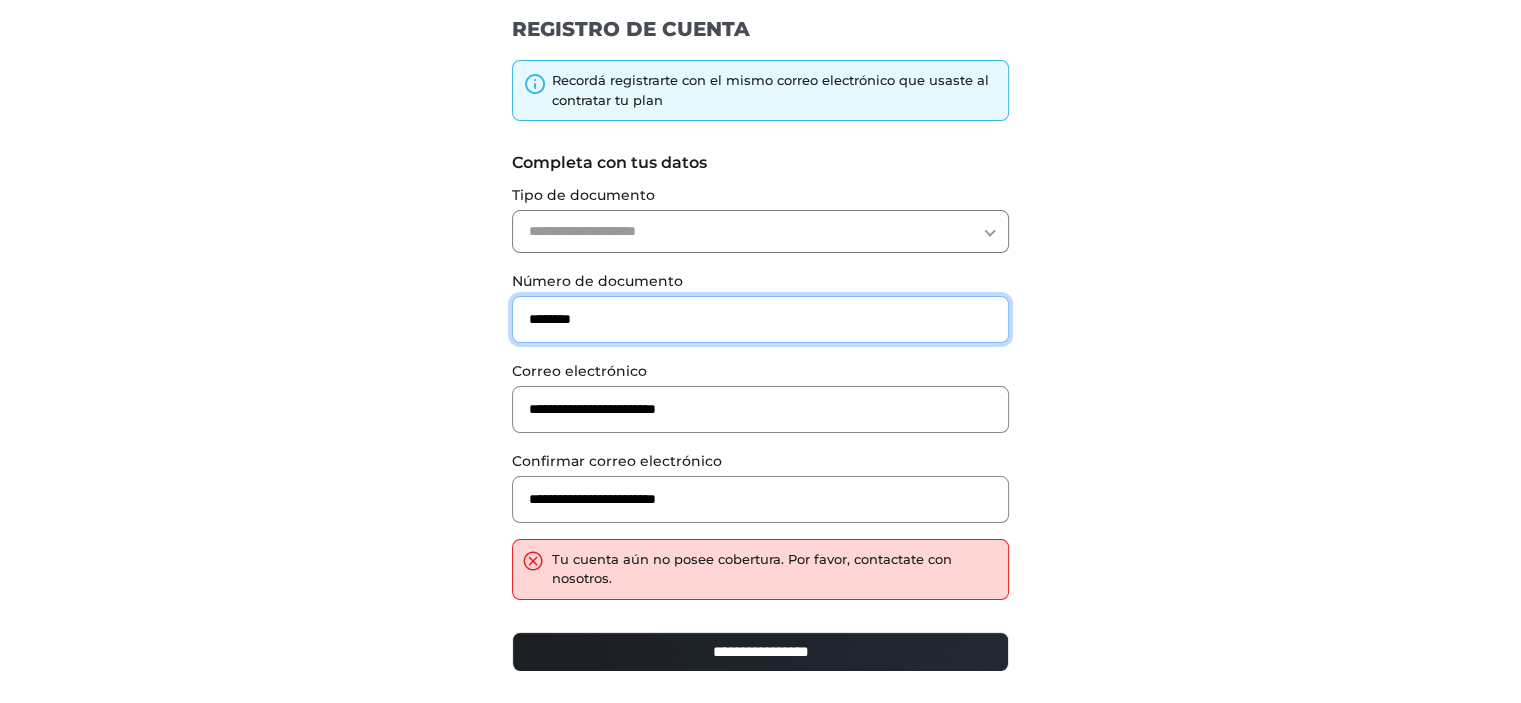 scroll, scrollTop: 183, scrollLeft: 0, axis: vertical 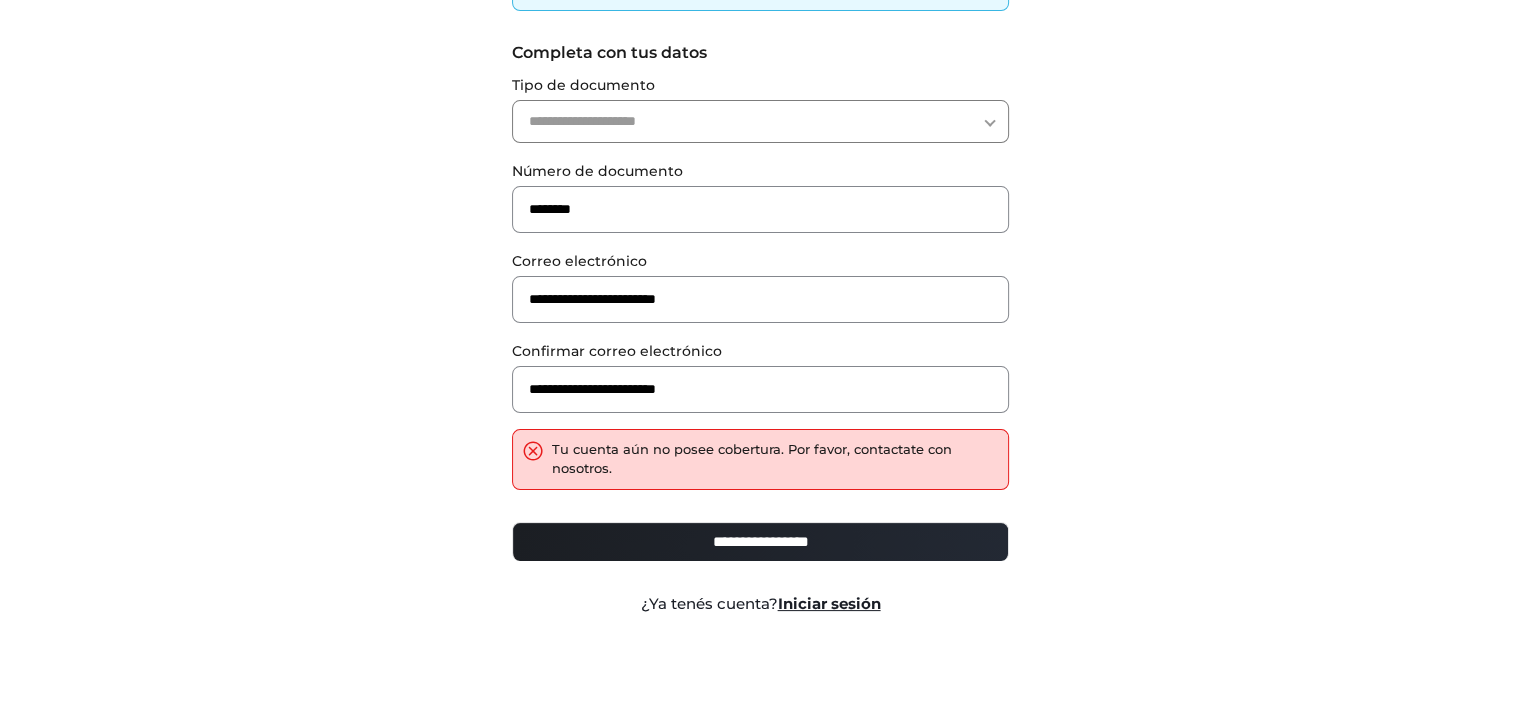 click on "**********" at bounding box center (760, 550) 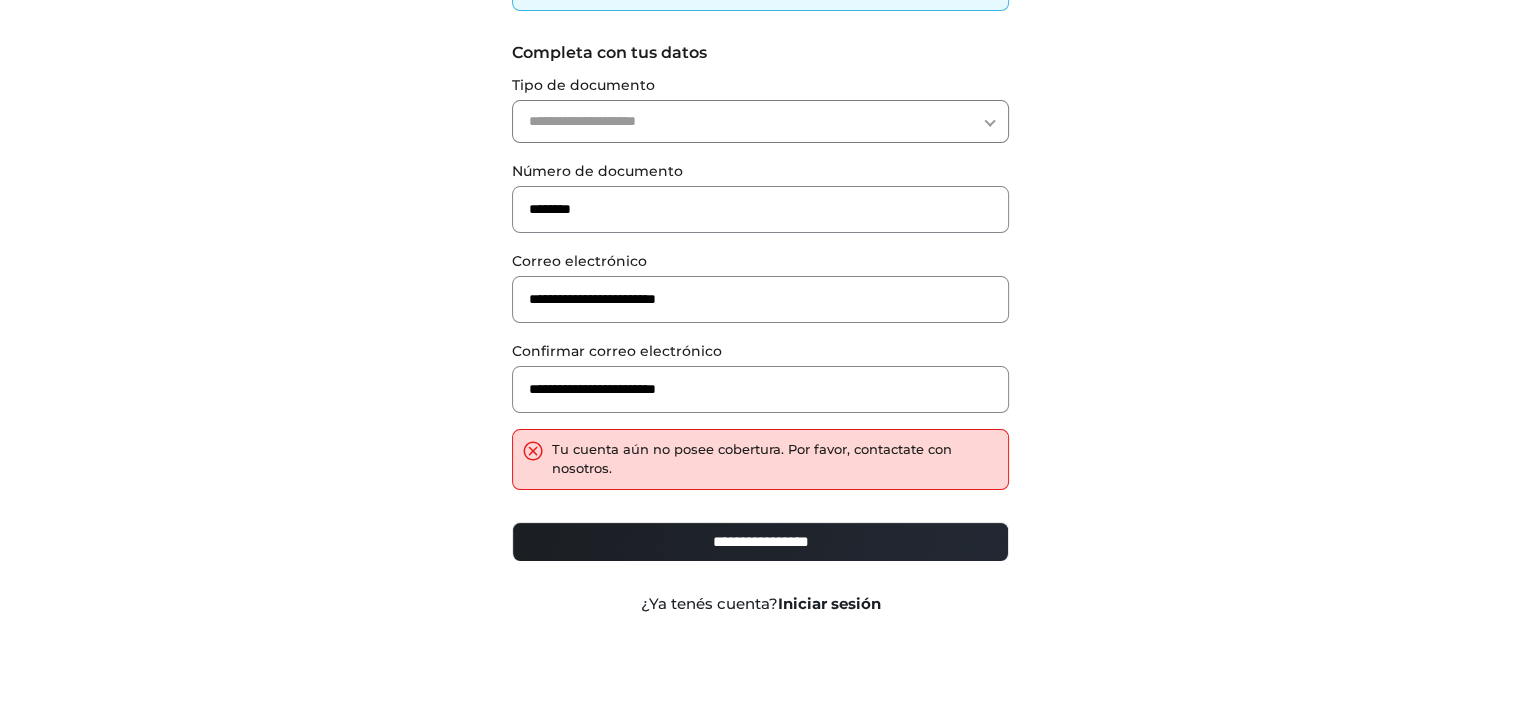 click on "Iniciar sesión" at bounding box center [829, 603] 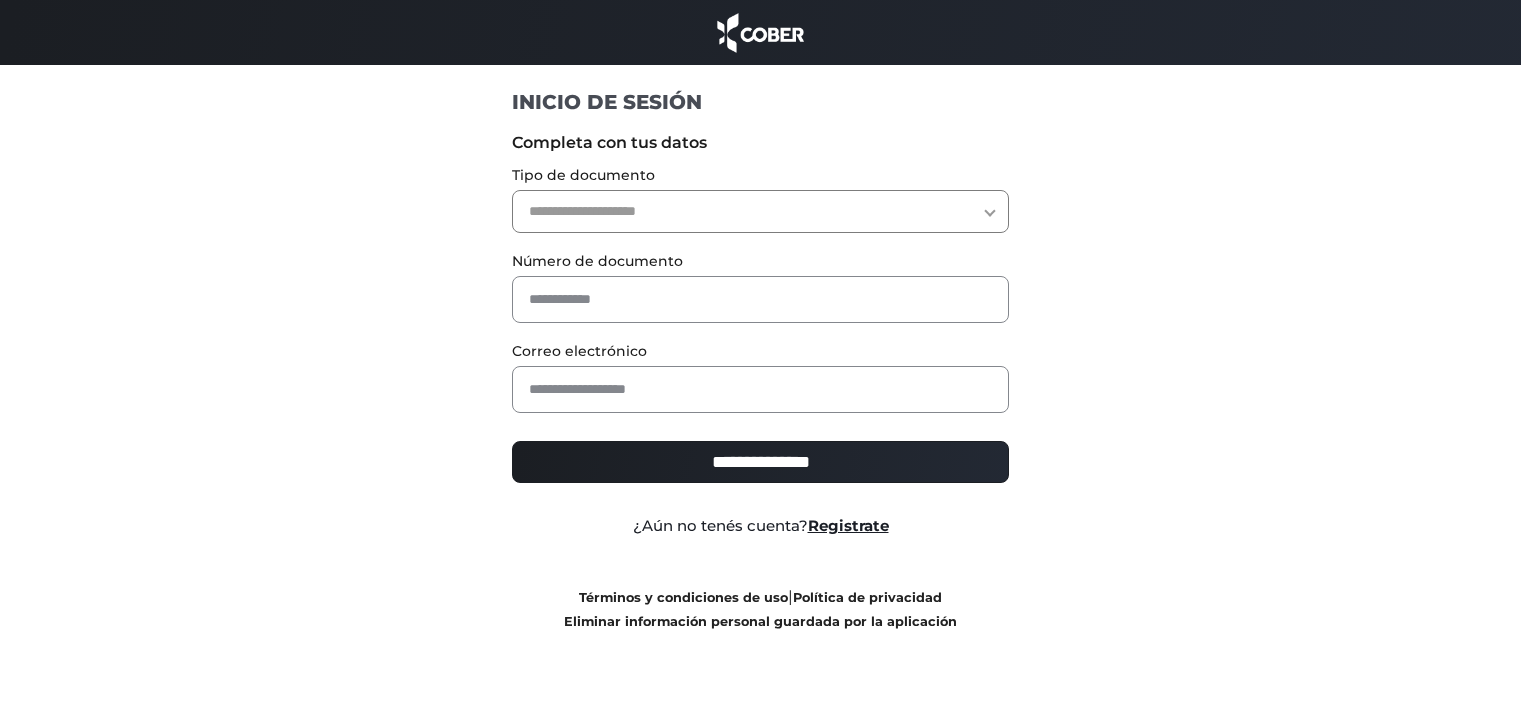 scroll, scrollTop: 0, scrollLeft: 0, axis: both 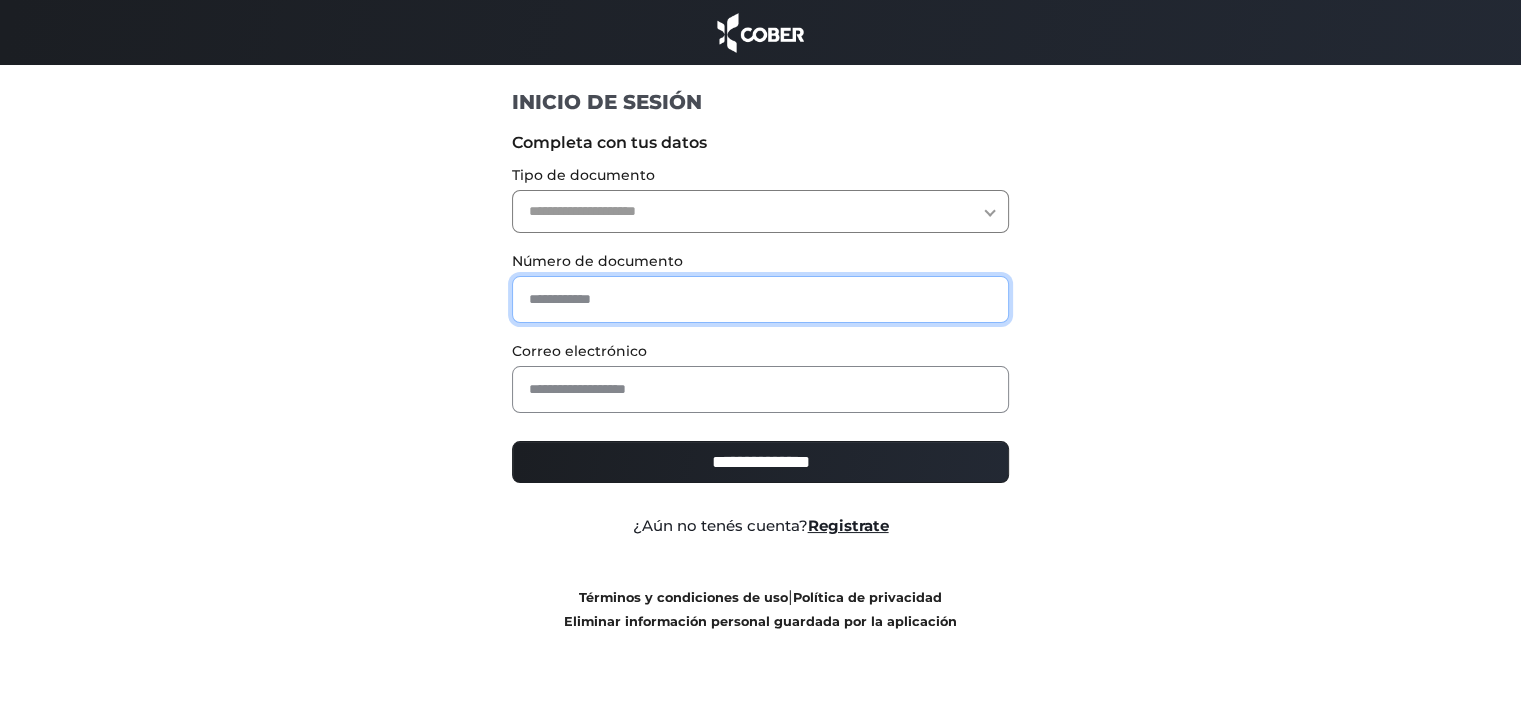 click at bounding box center [760, 299] 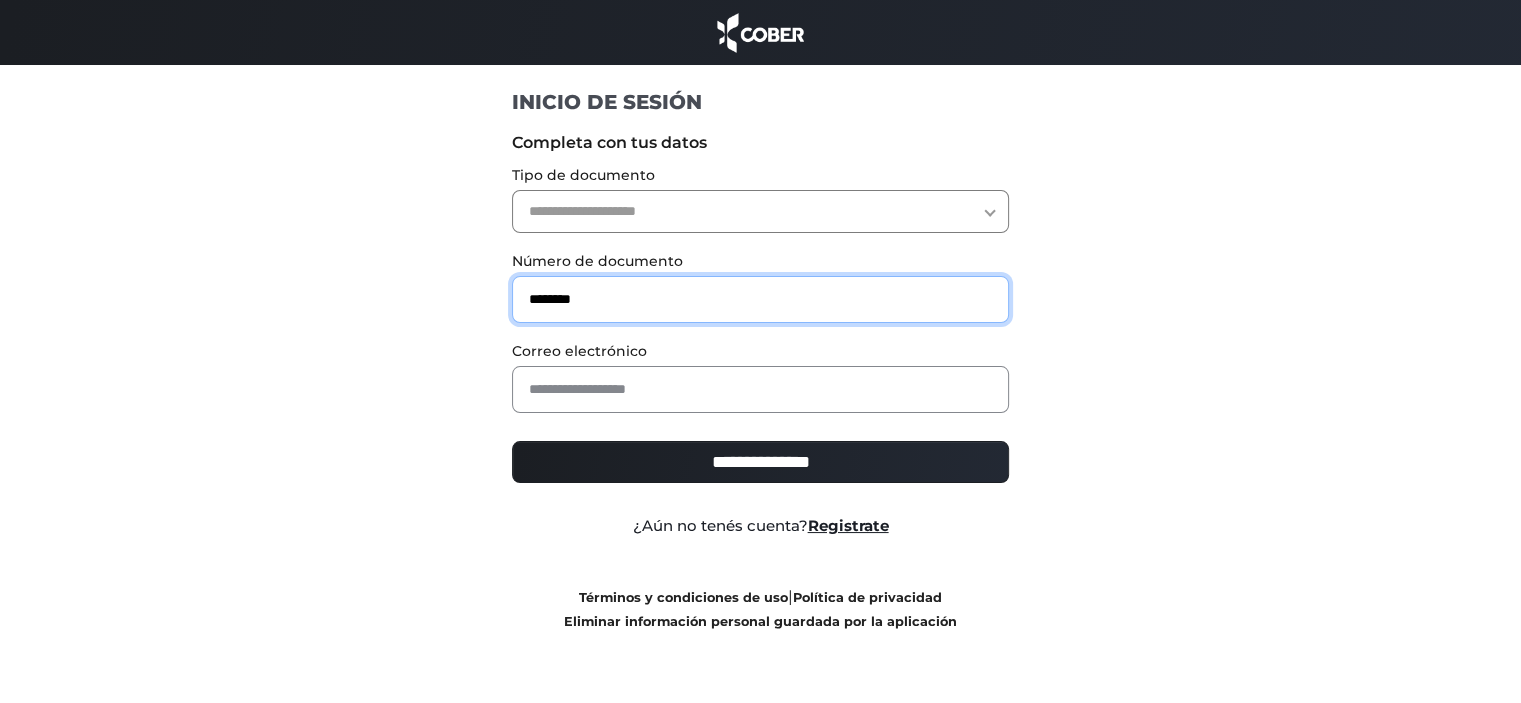 type on "********" 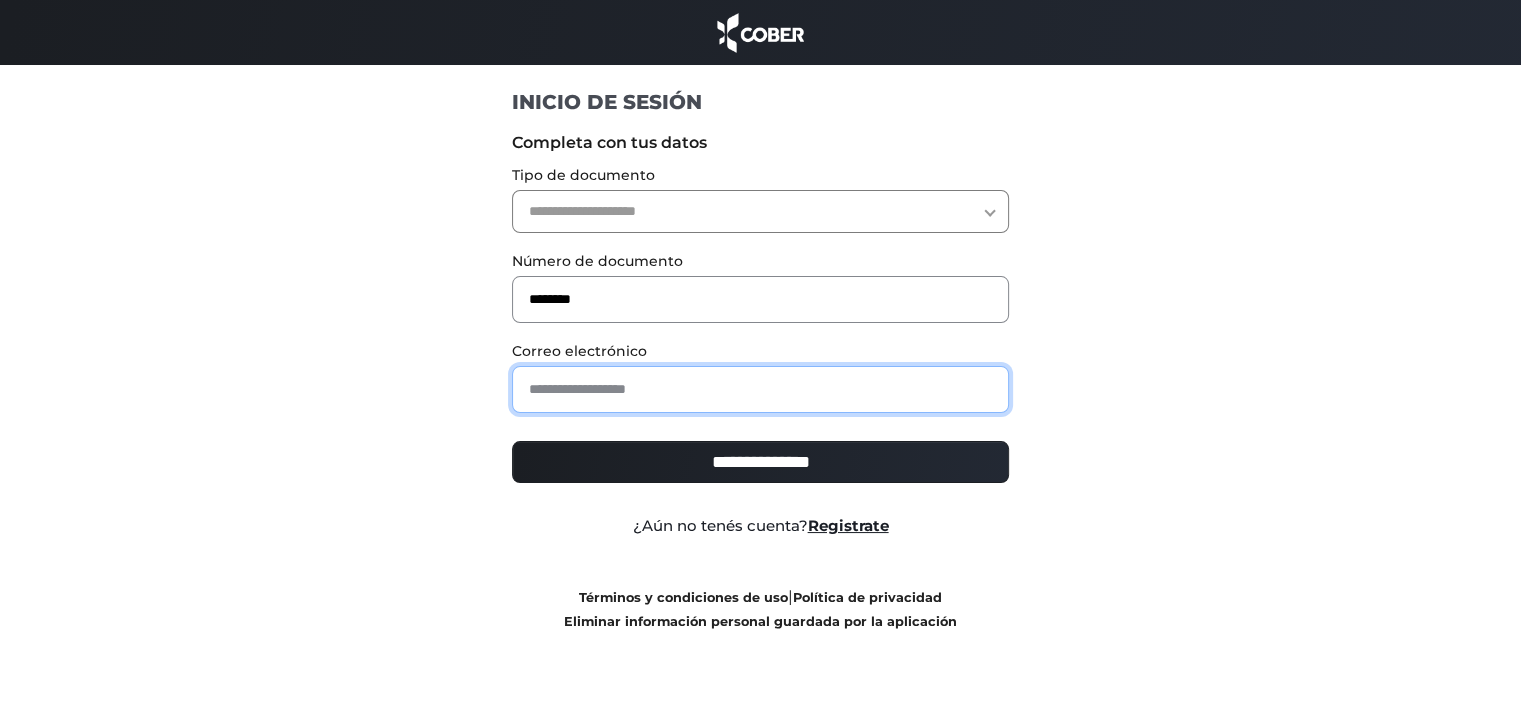 drag, startPoint x: 568, startPoint y: 376, endPoint x: 575, endPoint y: 393, distance: 18.384777 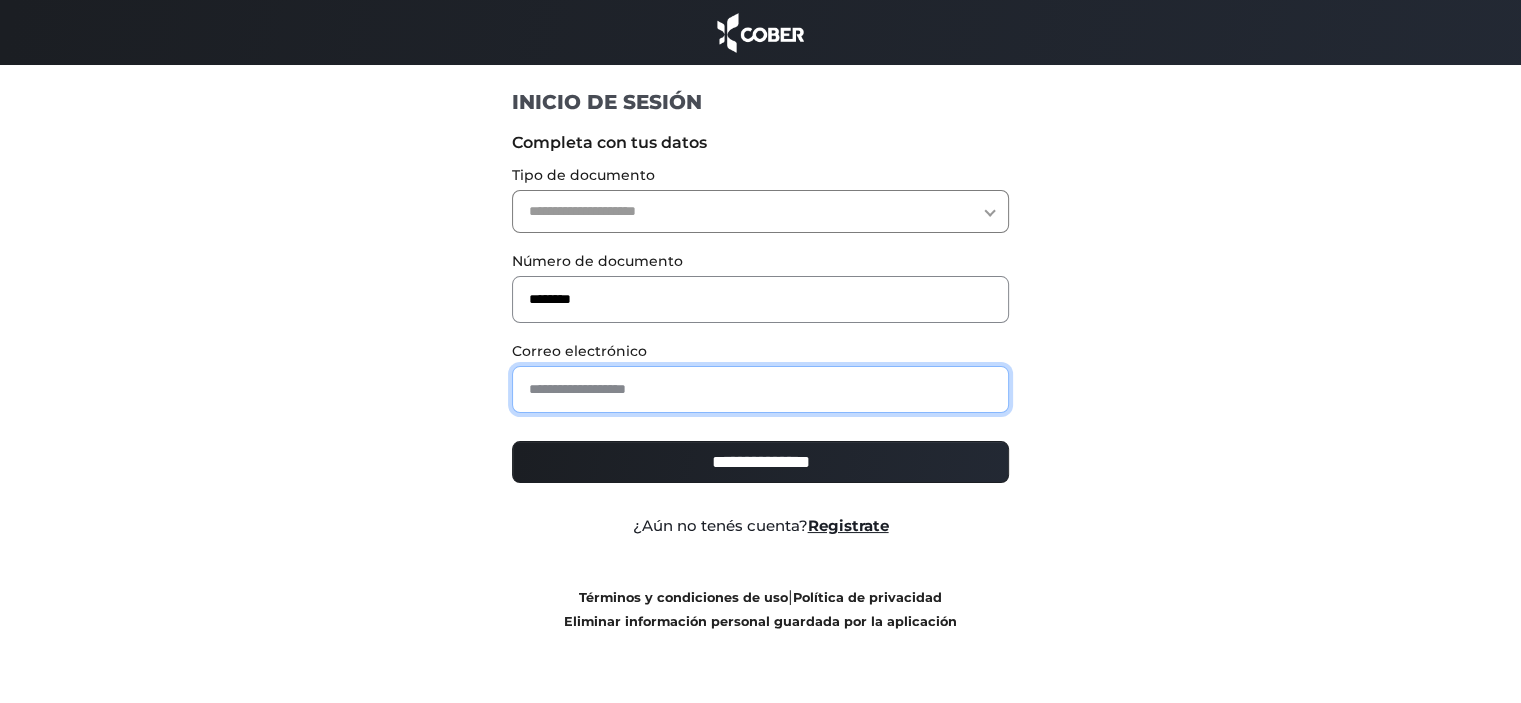 click at bounding box center (760, 389) 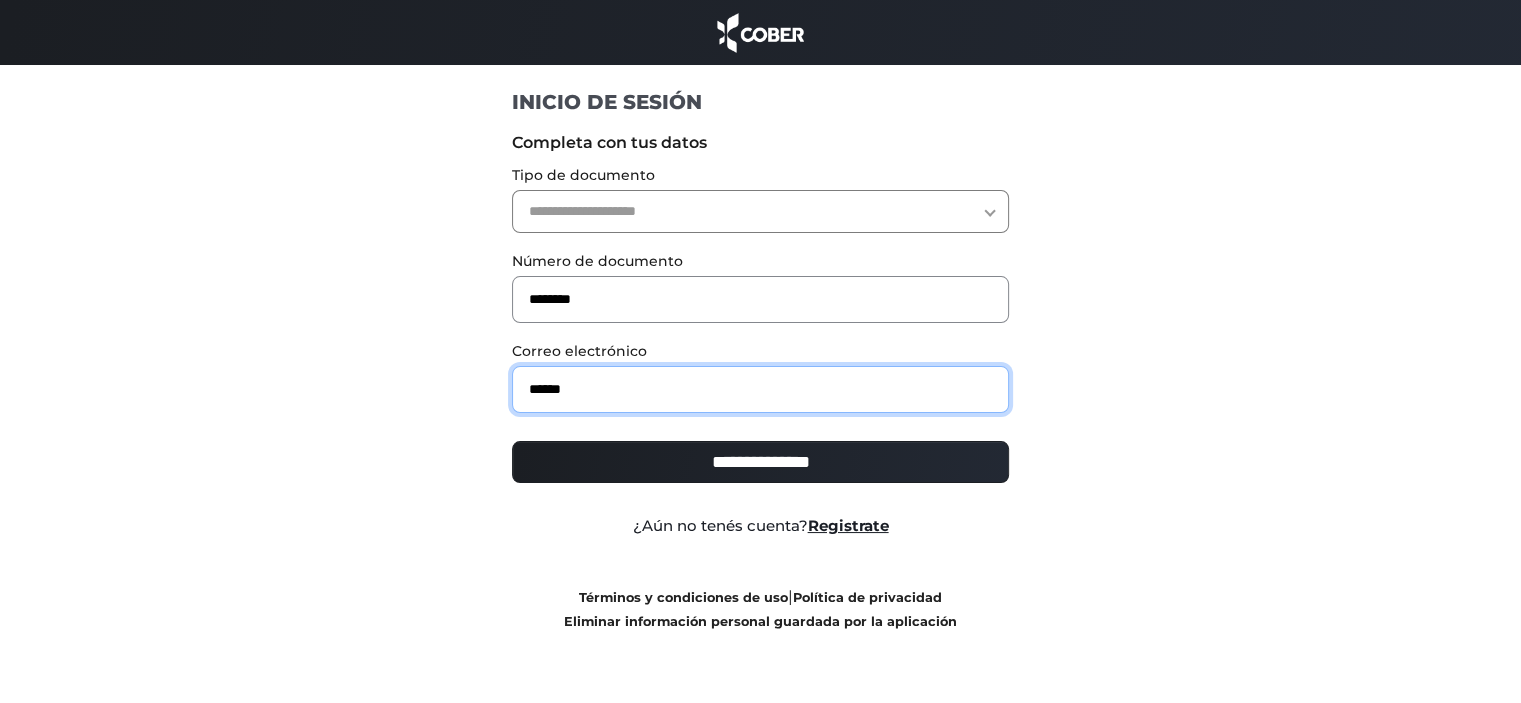 type on "**********" 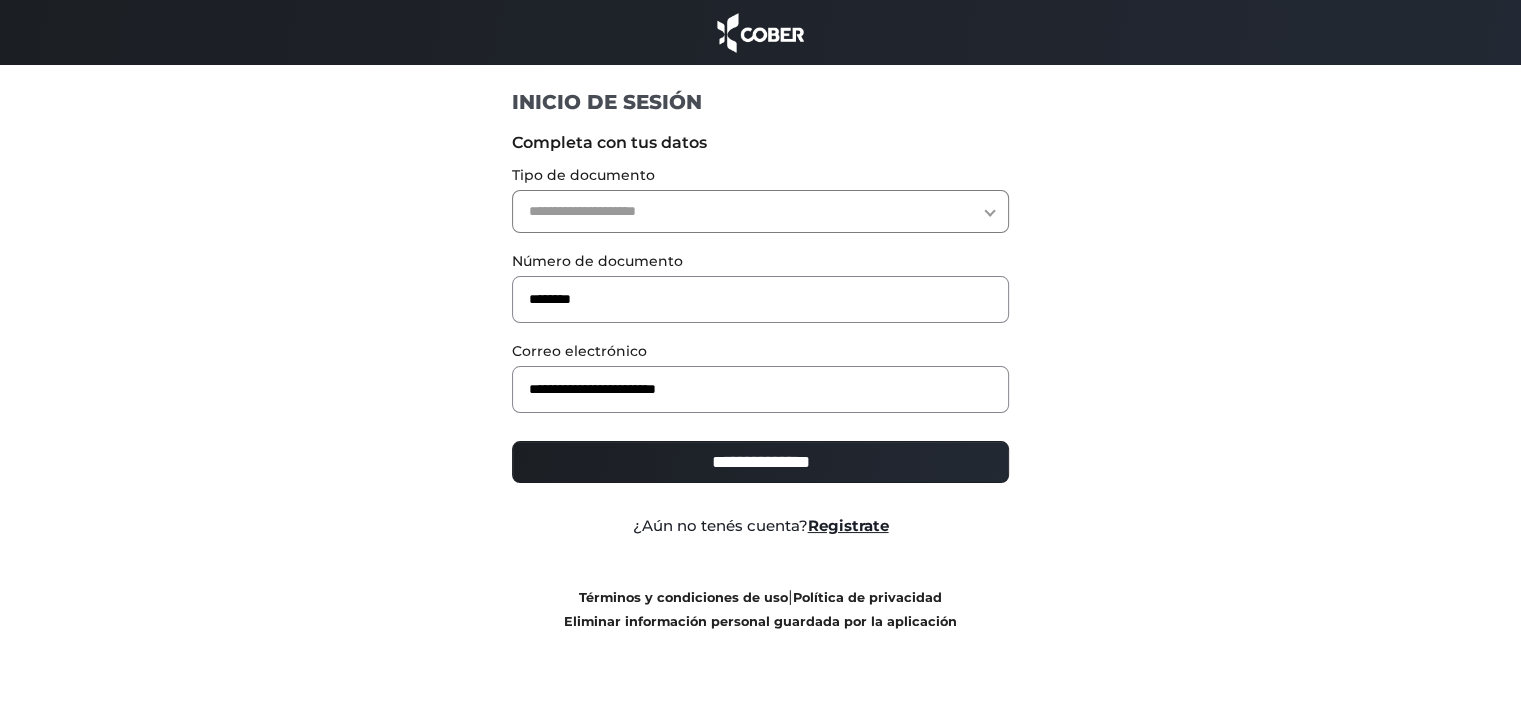 click on "**********" at bounding box center [760, 211] 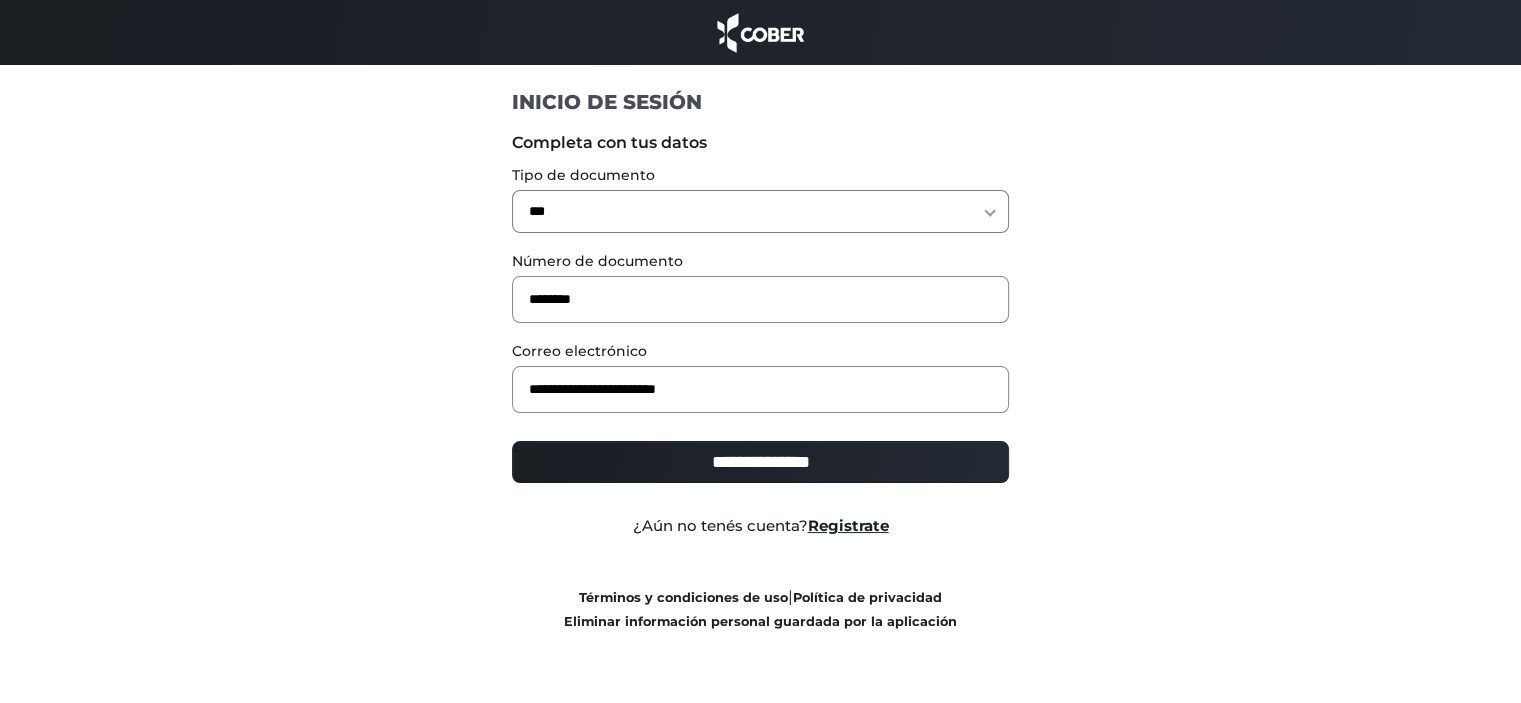 click on "**********" at bounding box center (760, 462) 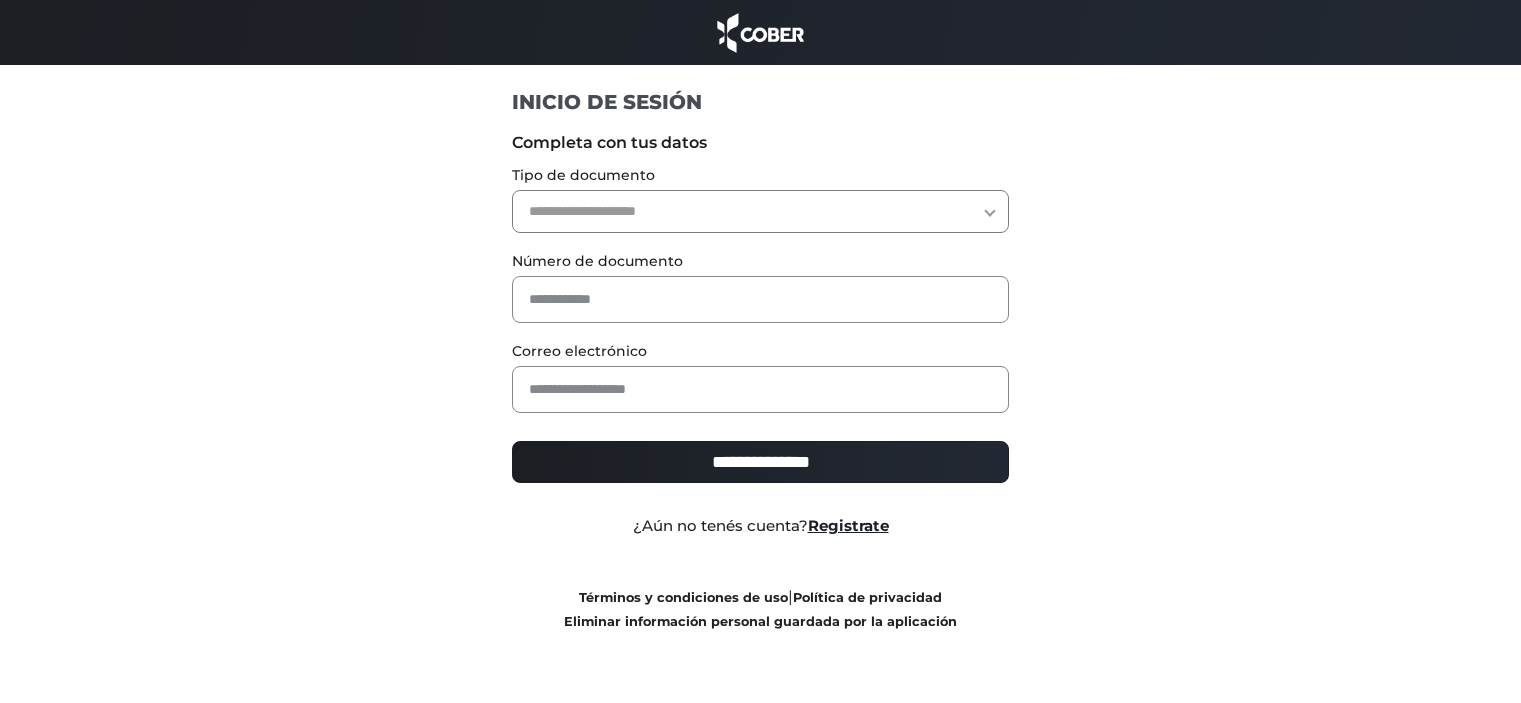 scroll, scrollTop: 0, scrollLeft: 0, axis: both 